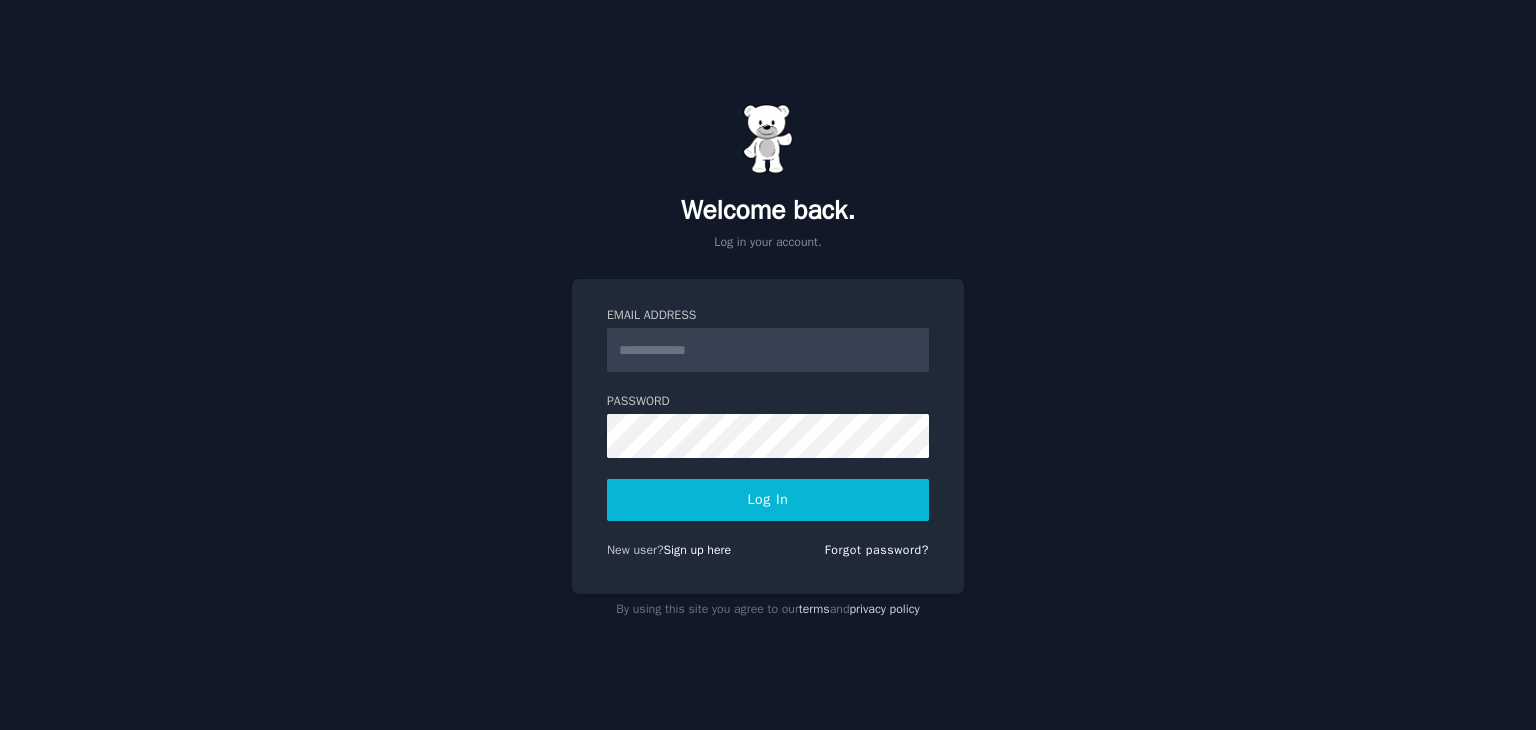 scroll, scrollTop: 0, scrollLeft: 0, axis: both 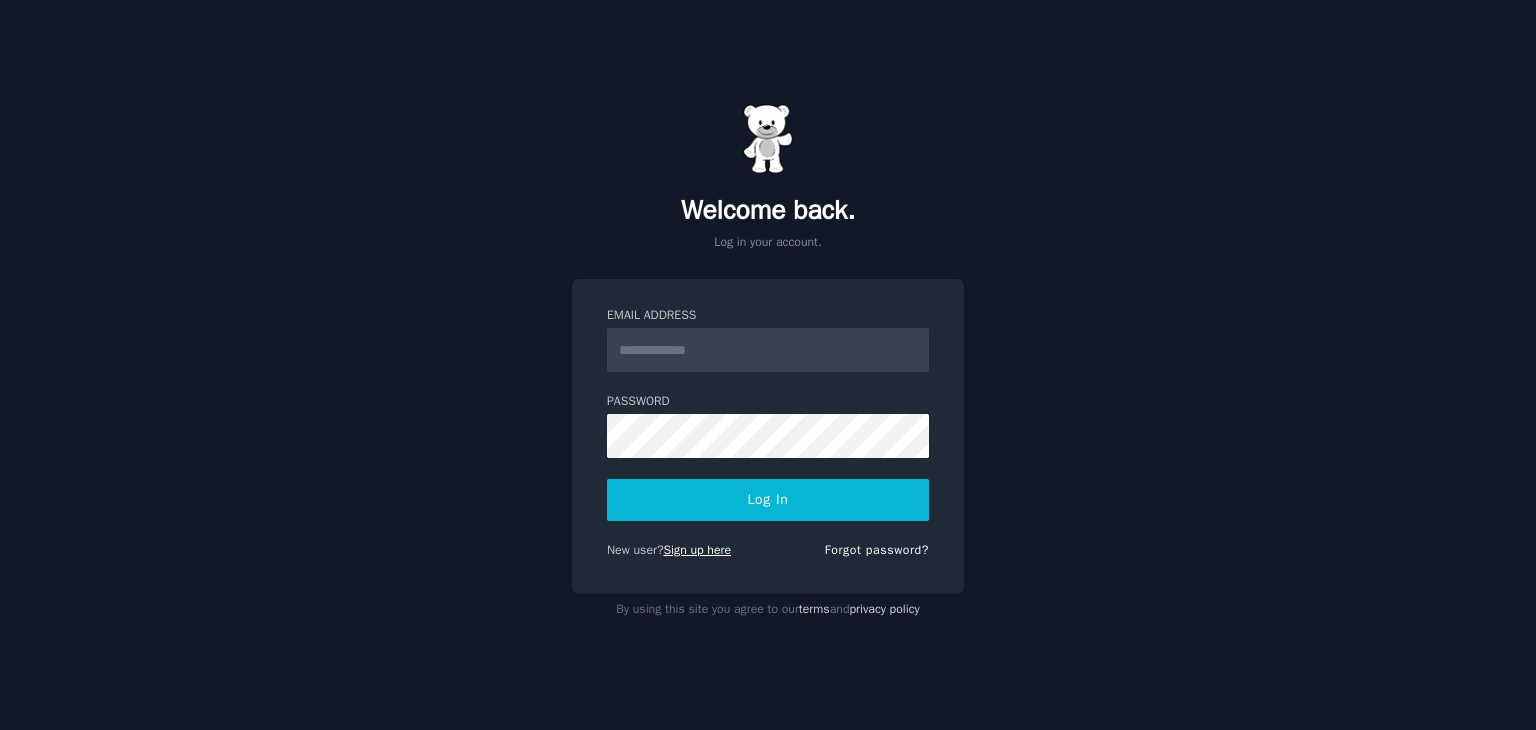 click on "Sign up here" at bounding box center (698, 550) 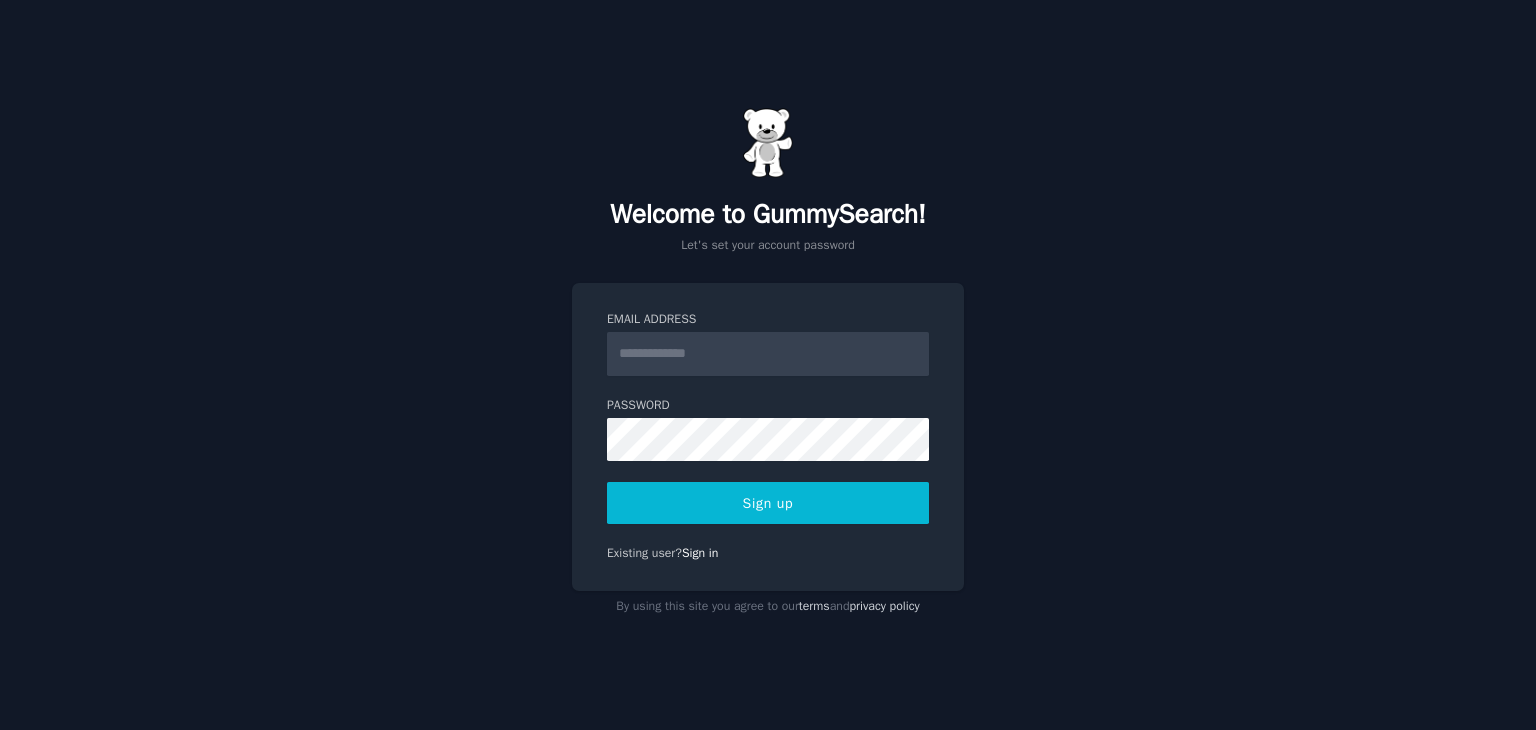 scroll, scrollTop: 0, scrollLeft: 0, axis: both 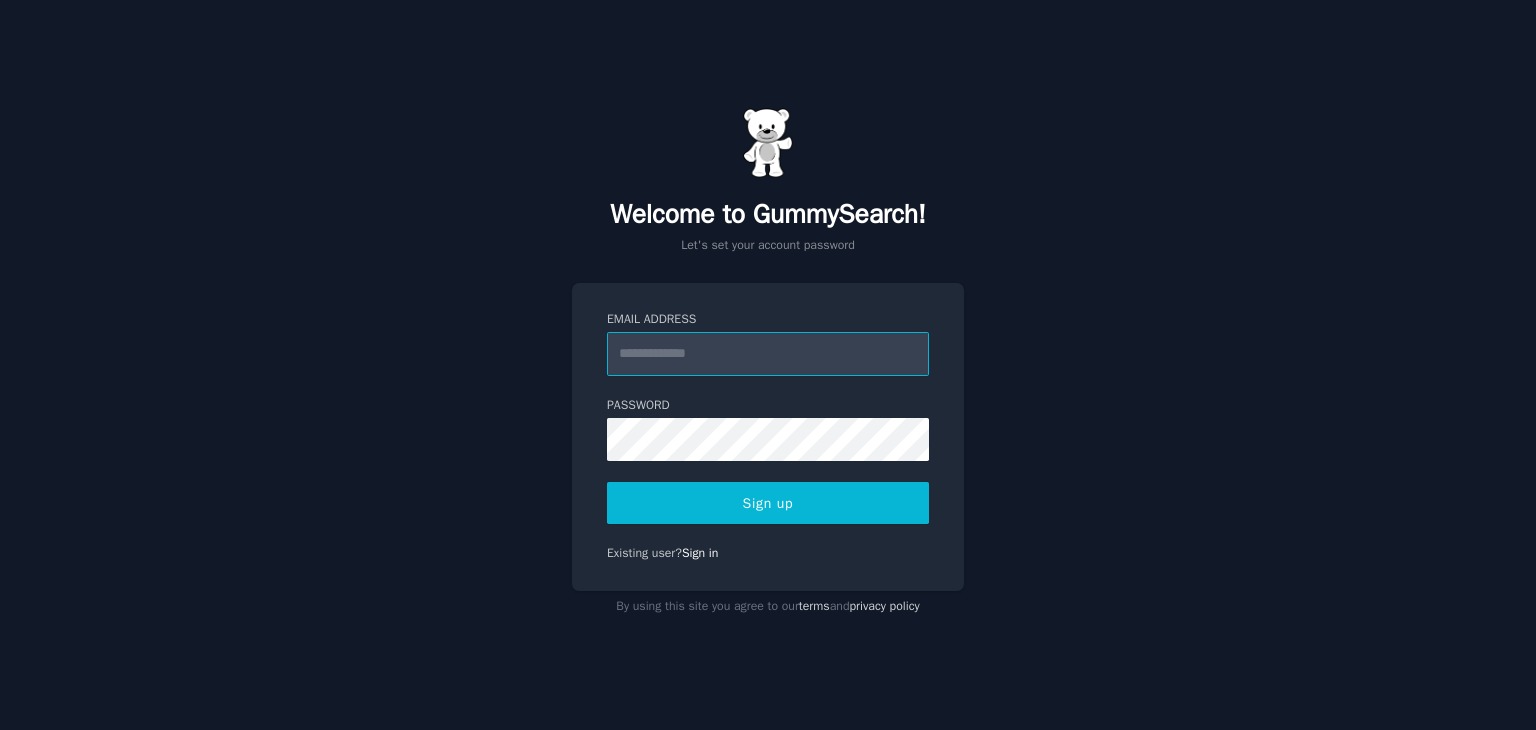 click on "Email Address" at bounding box center [768, 354] 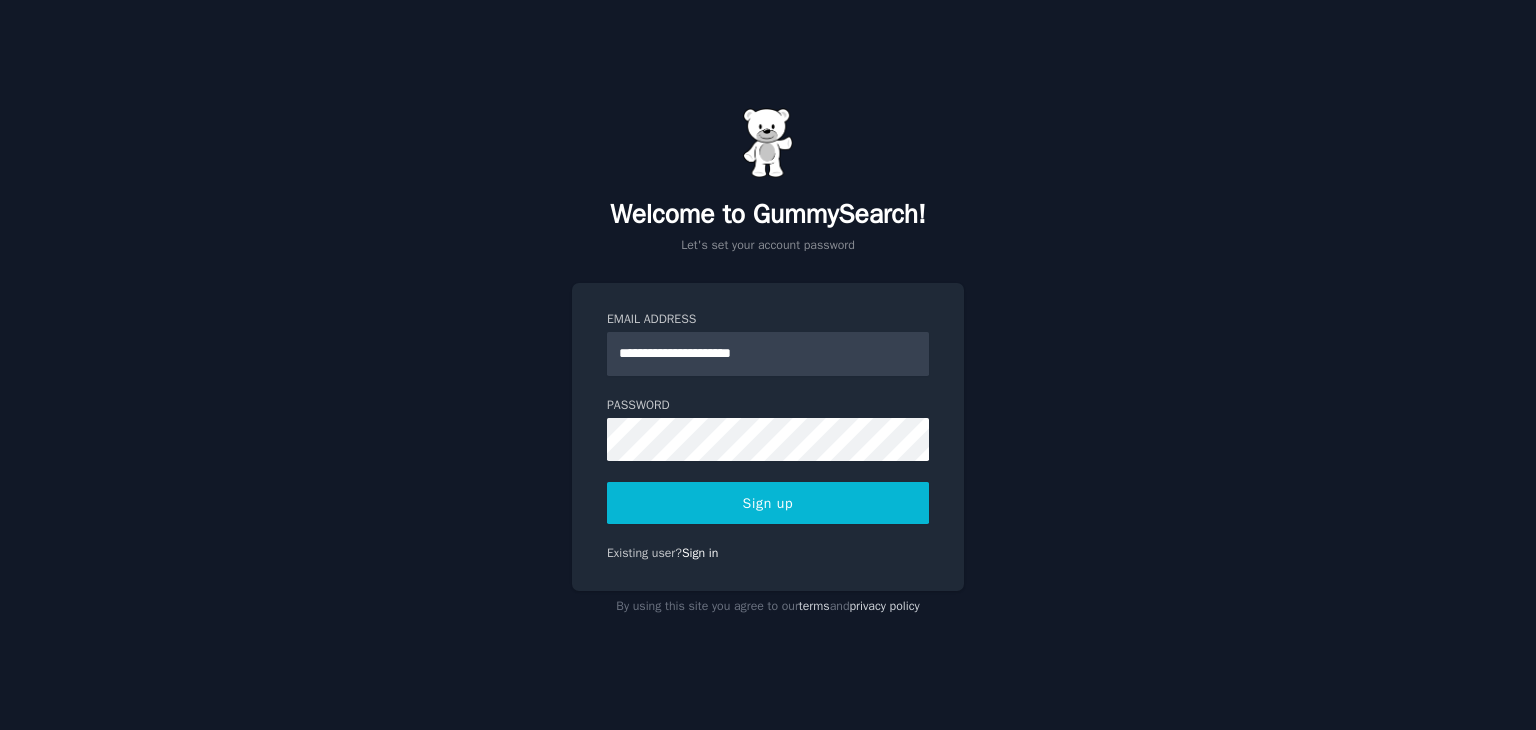 click on "Sign up" at bounding box center (768, 503) 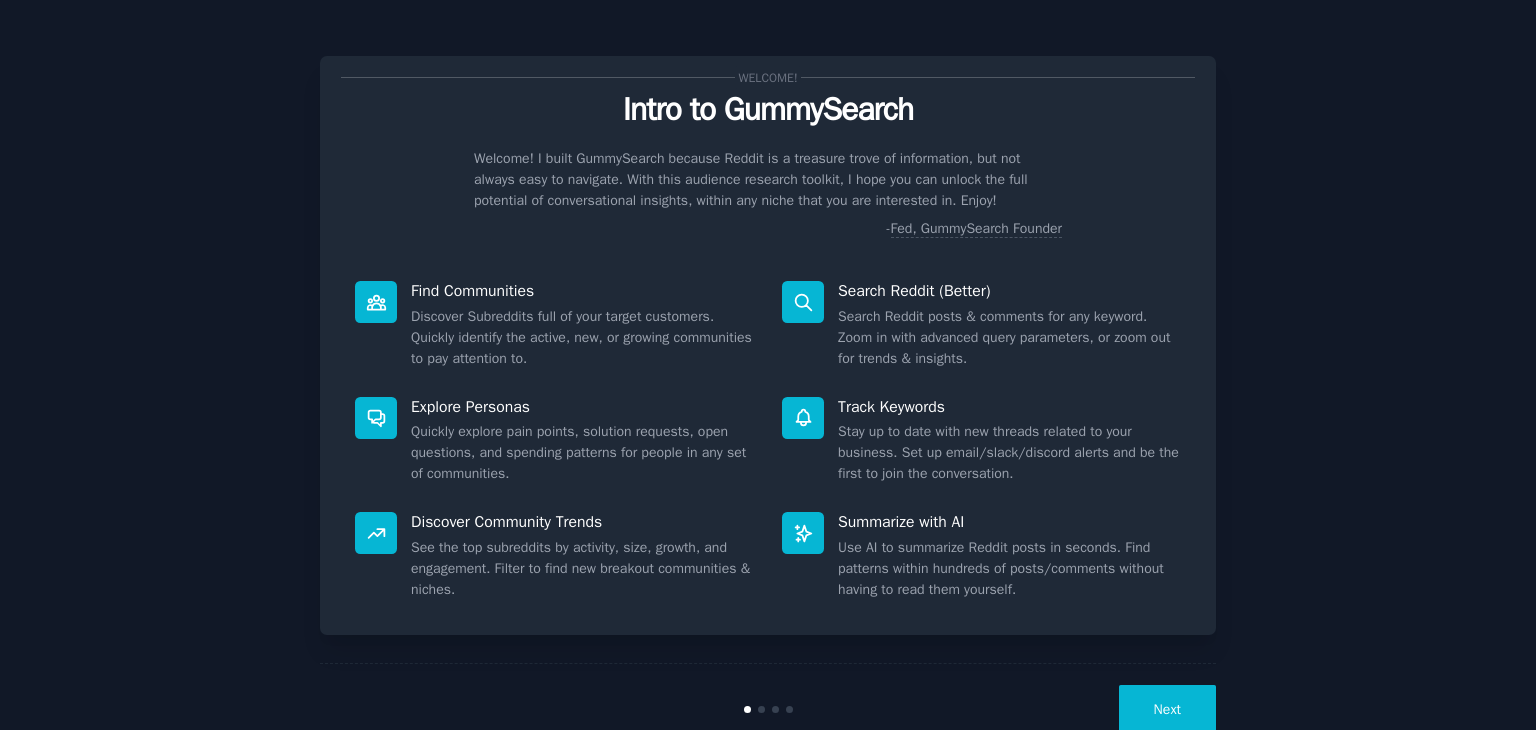 scroll, scrollTop: 0, scrollLeft: 0, axis: both 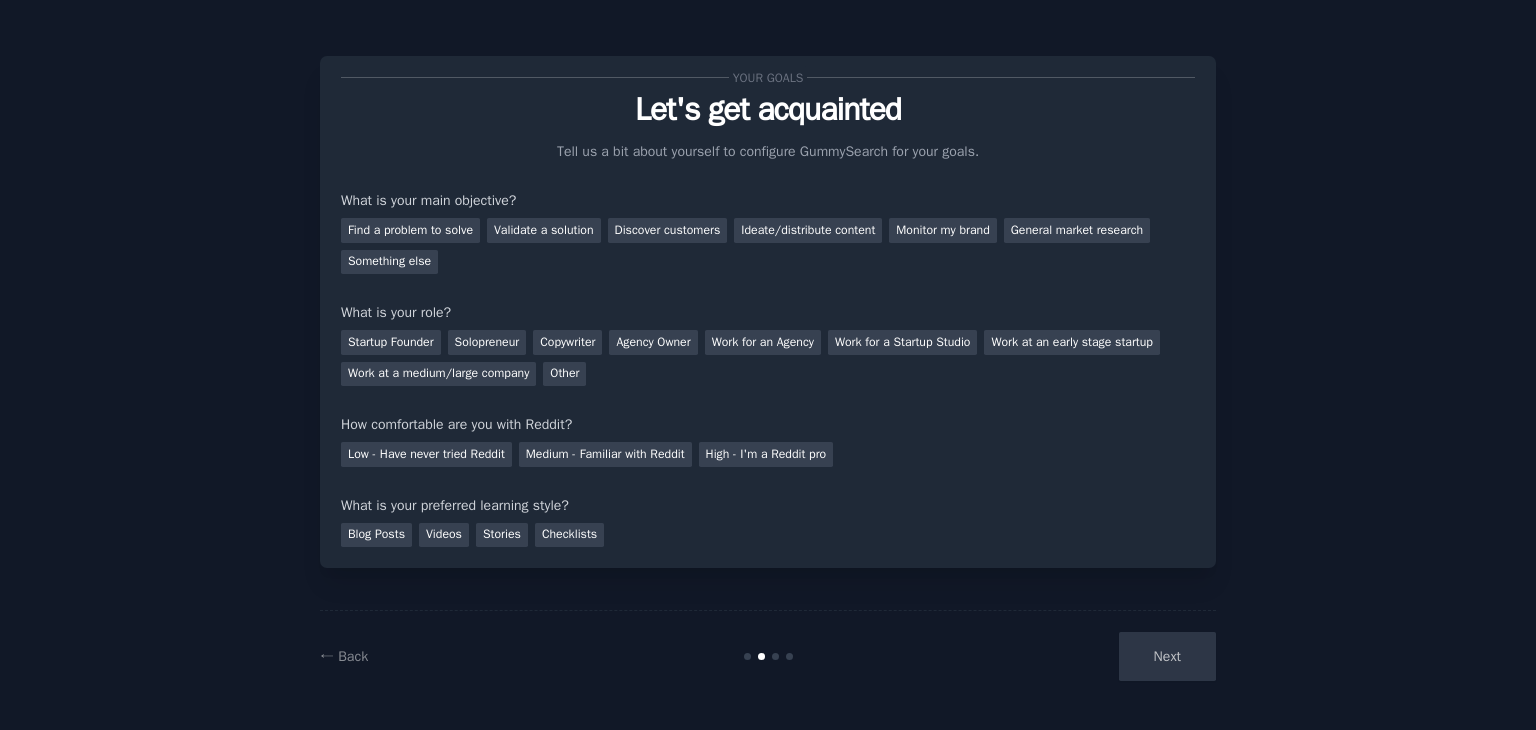 click on "Next" at bounding box center [1066, 656] 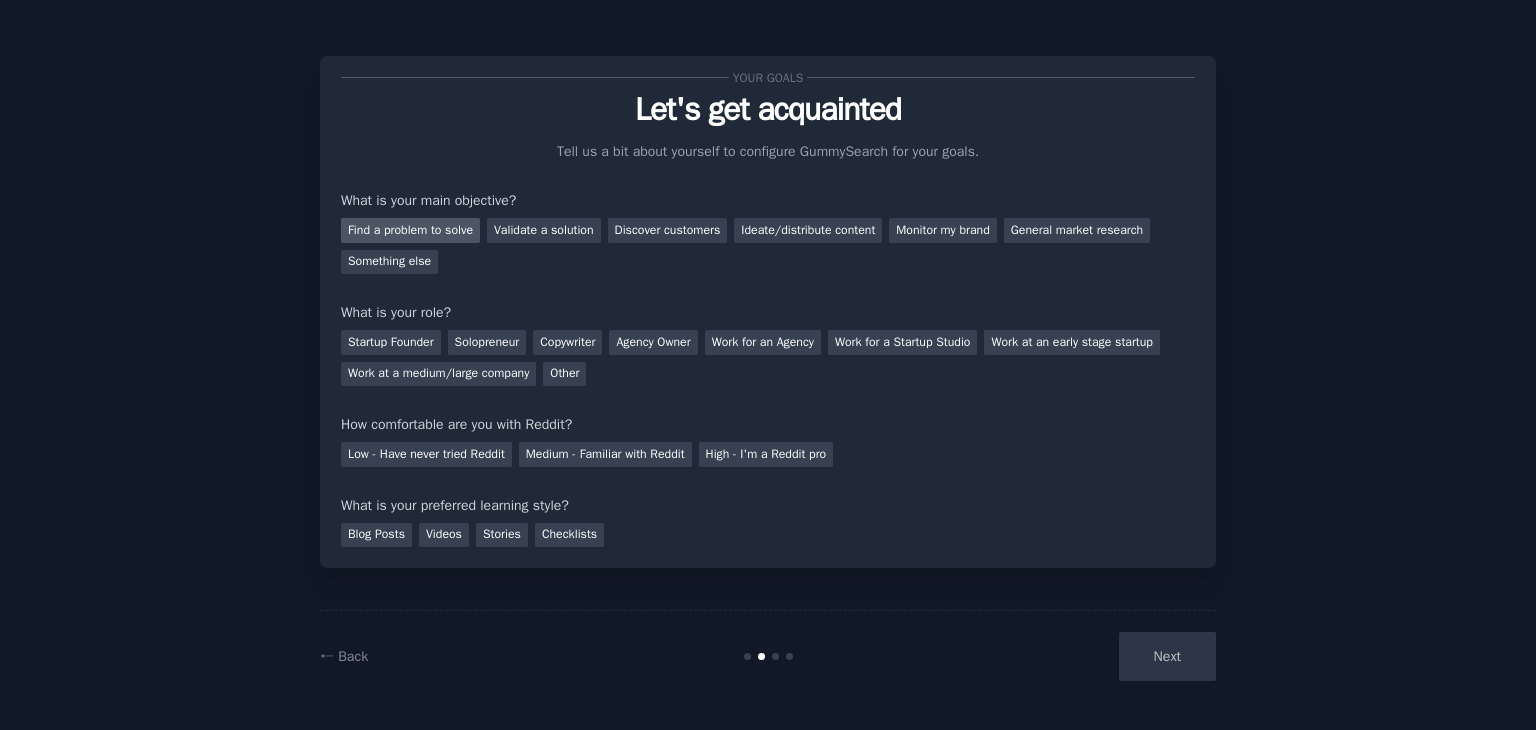 click on "Find a problem to solve" at bounding box center [410, 230] 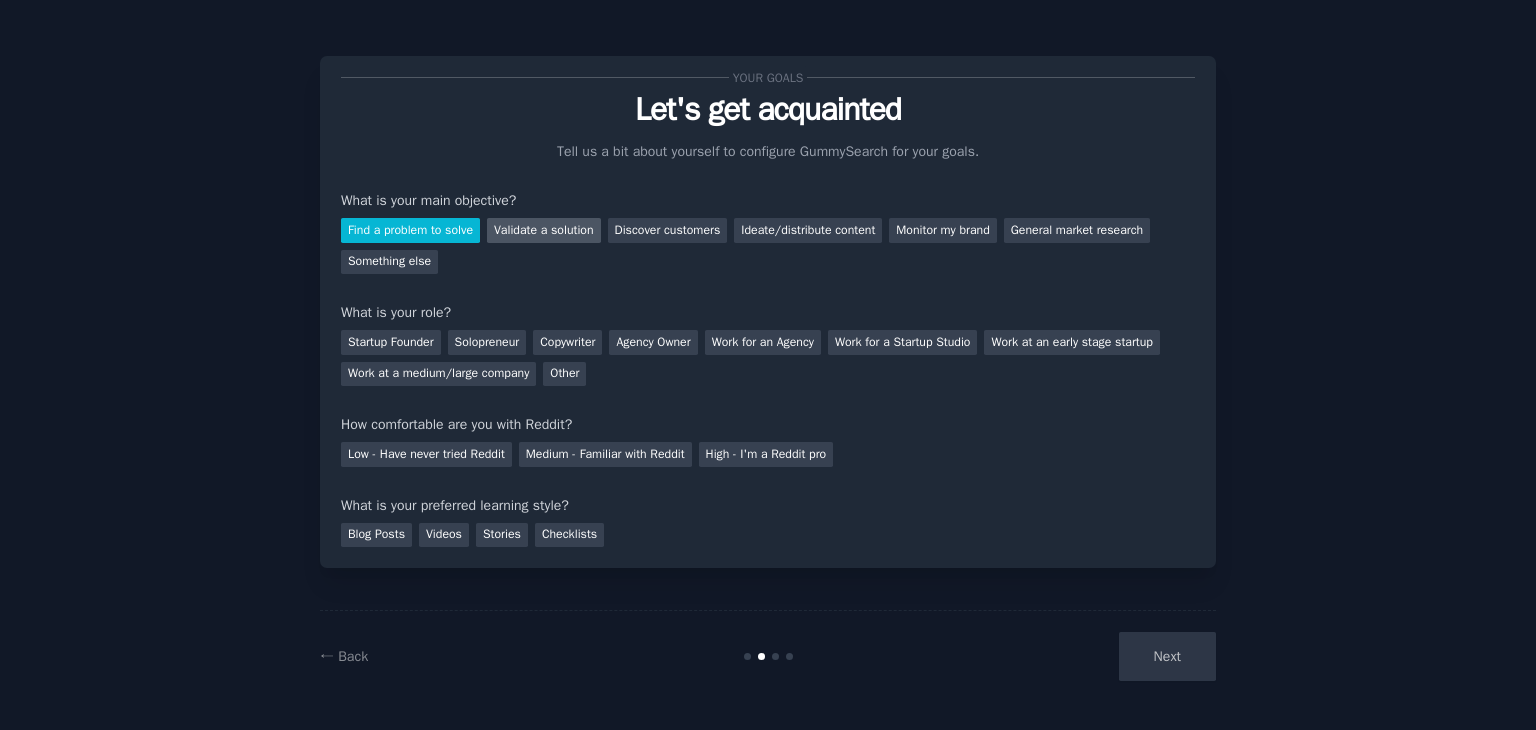 click on "Validate a solution" at bounding box center [544, 230] 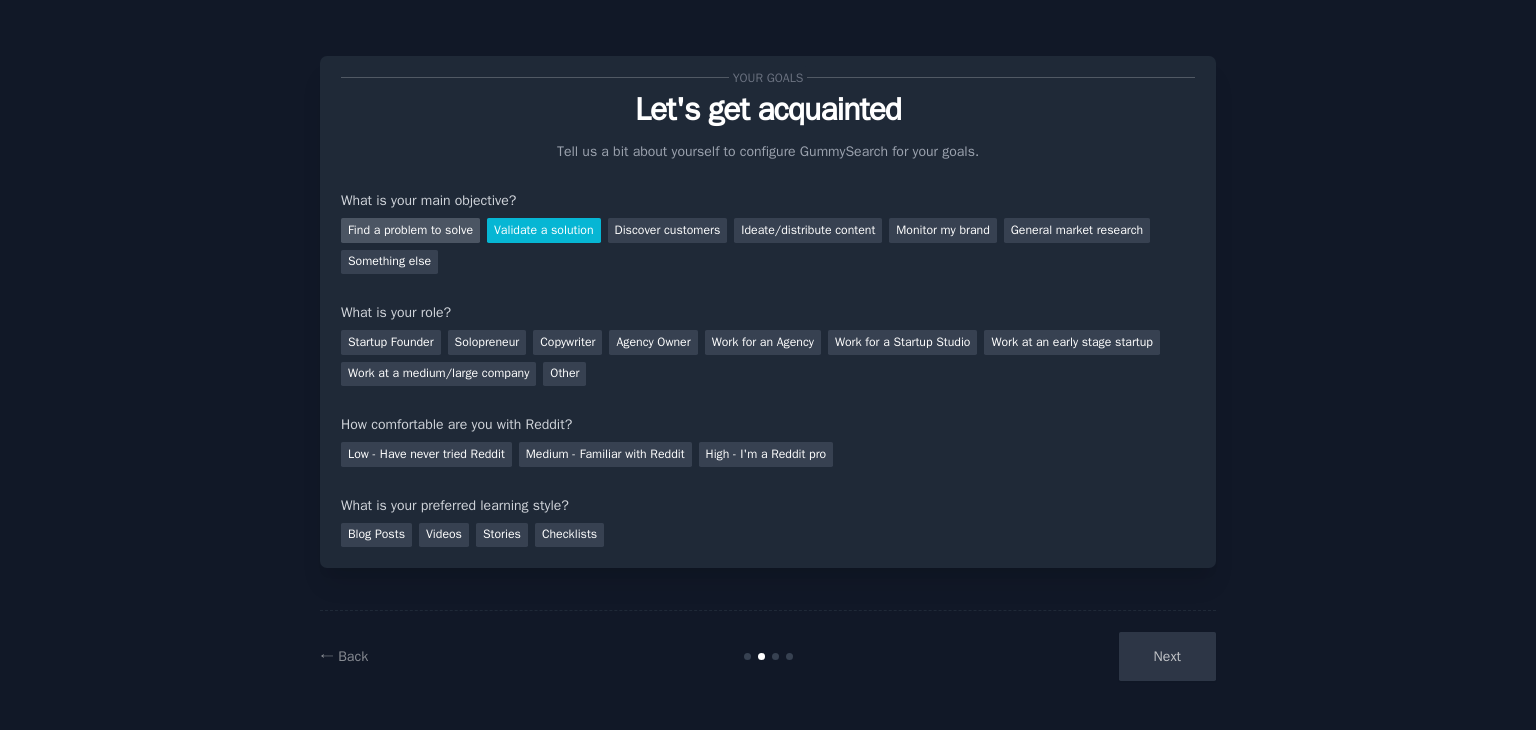 click on "Find a problem to solve" at bounding box center (410, 230) 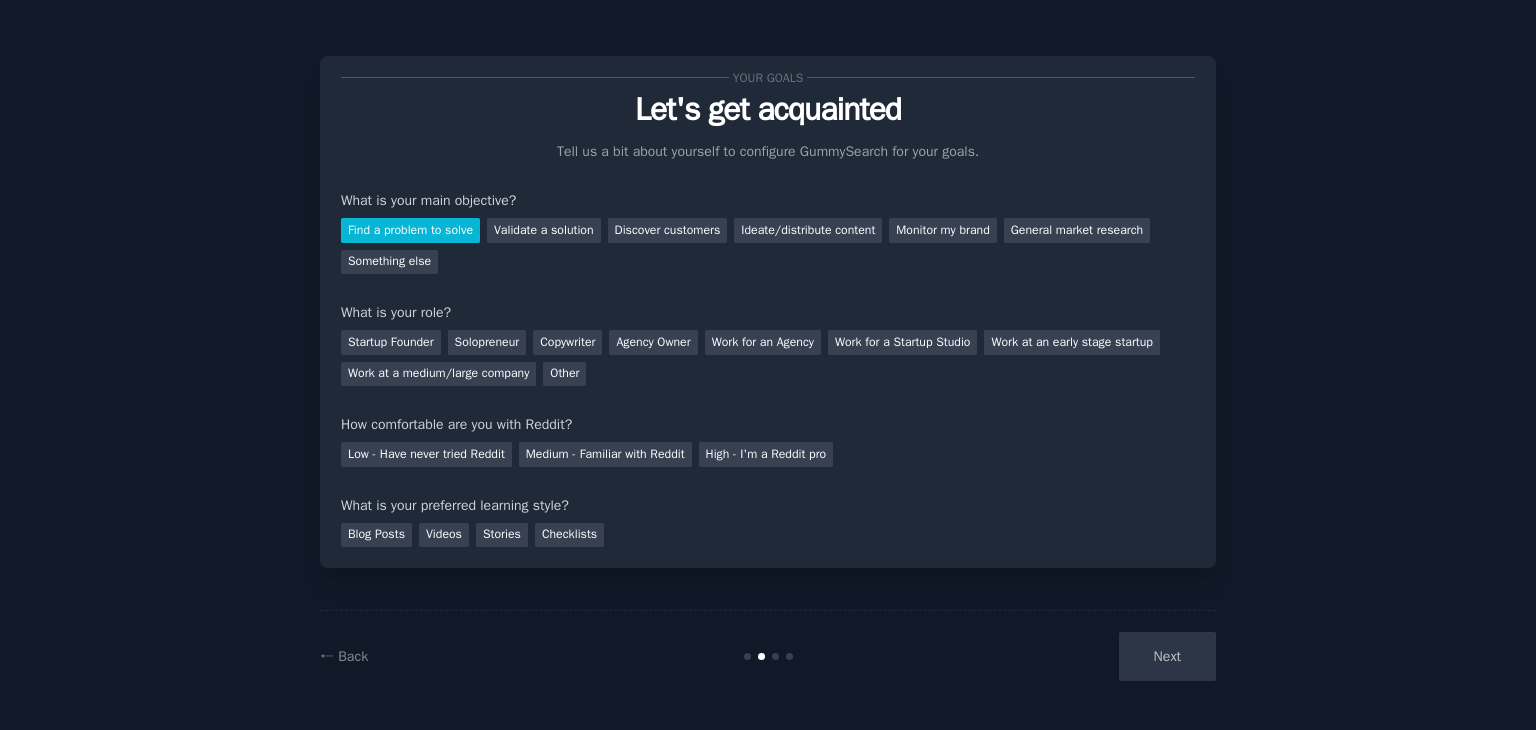 click on "Next" at bounding box center [1066, 656] 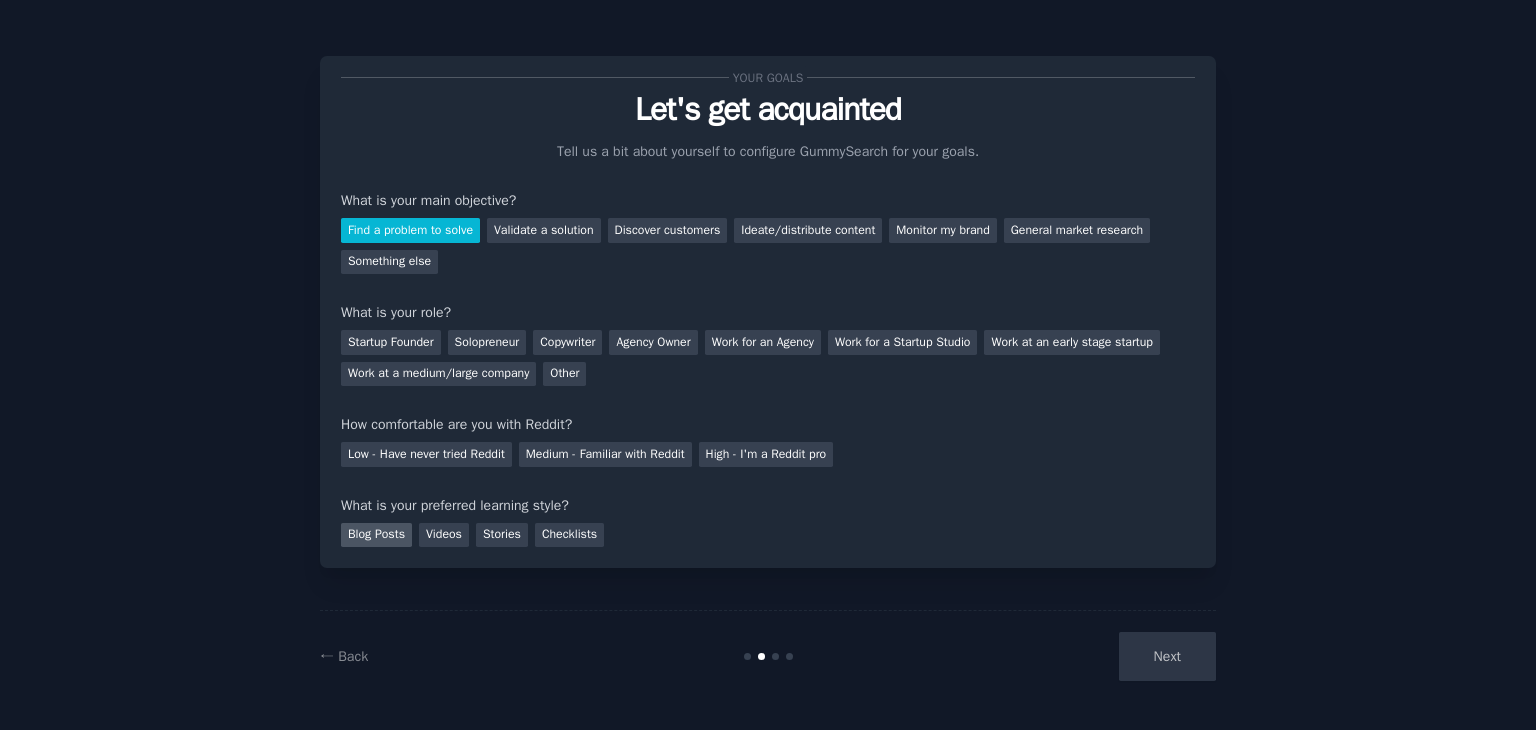 click on "Blog Posts" at bounding box center (376, 535) 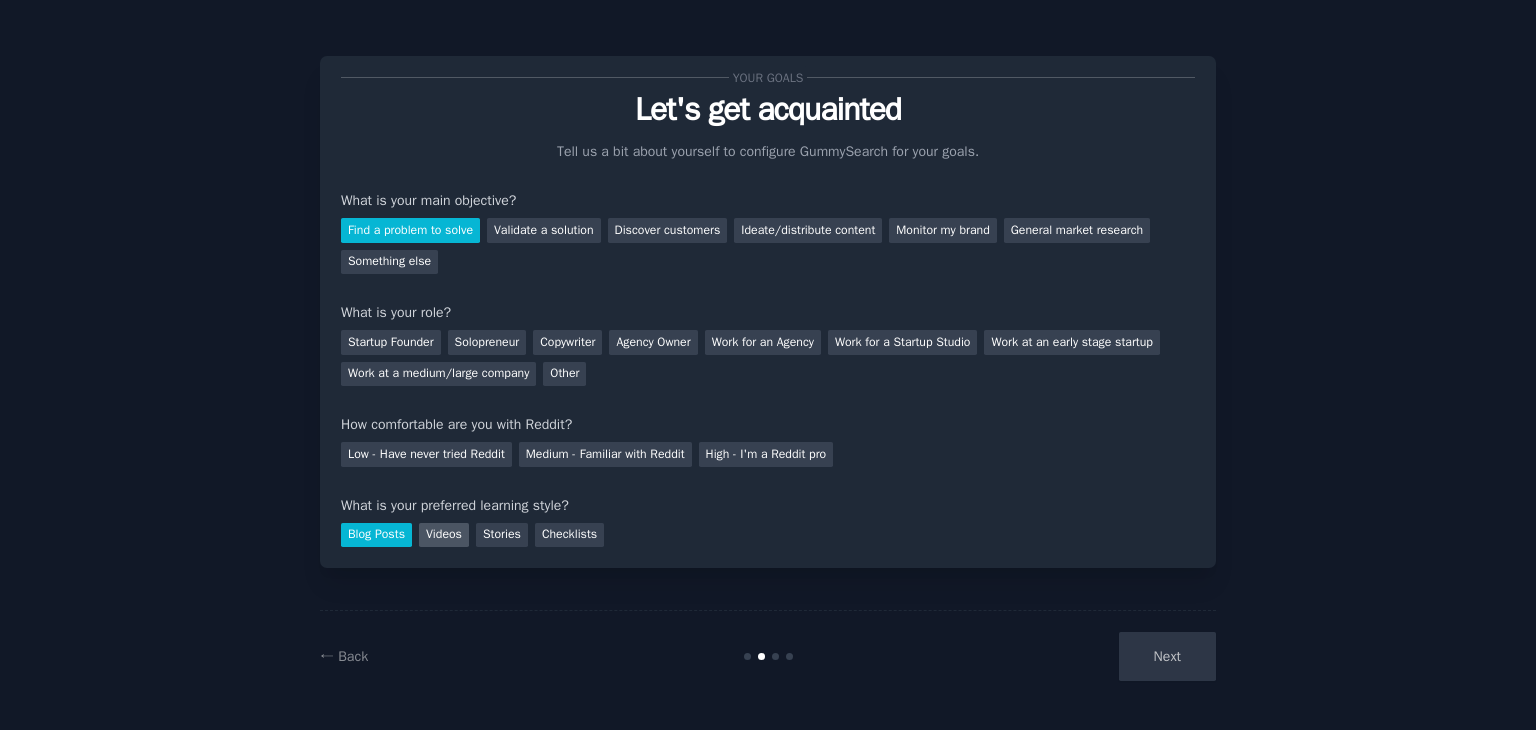 click on "Videos" at bounding box center (444, 535) 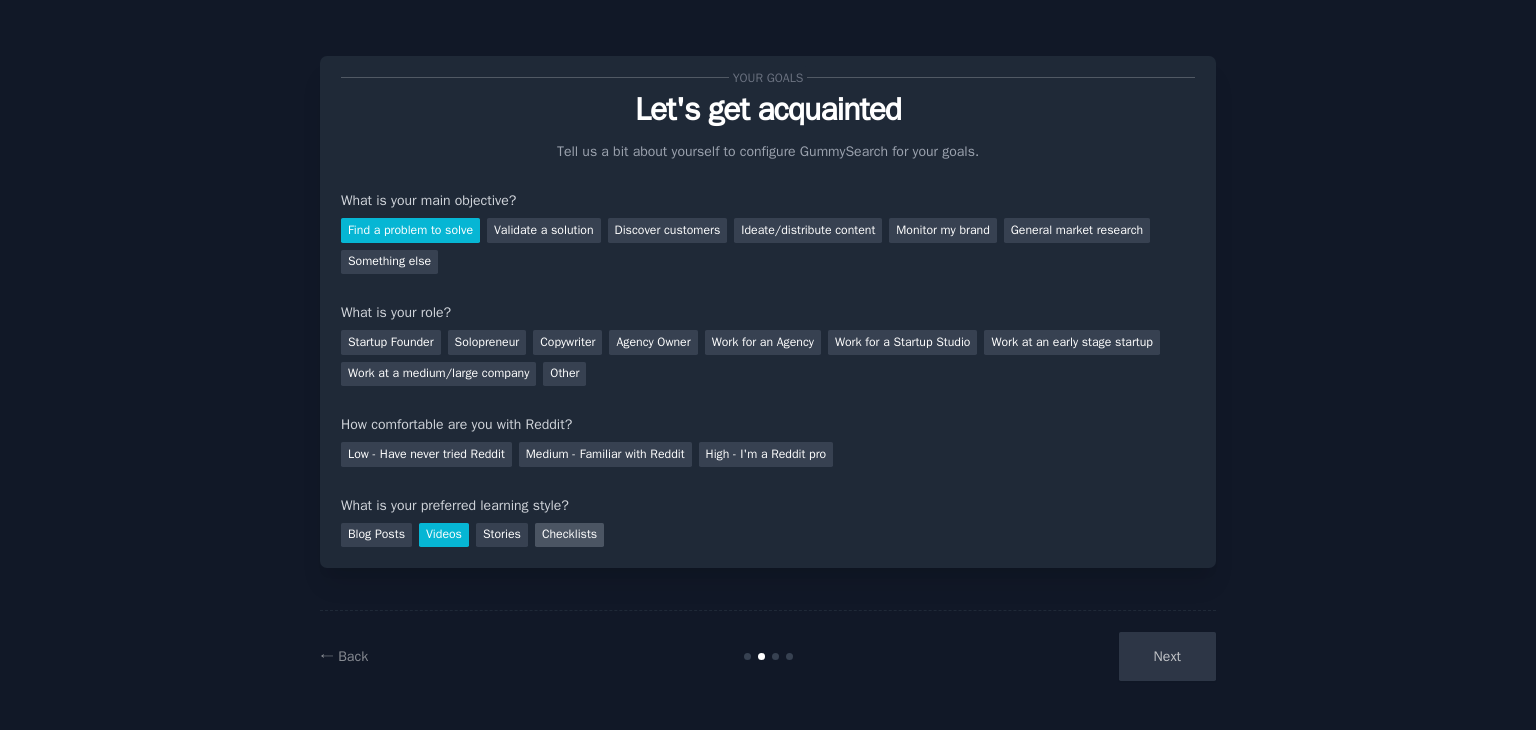 drag, startPoint x: 510, startPoint y: 537, endPoint x: 554, endPoint y: 537, distance: 44 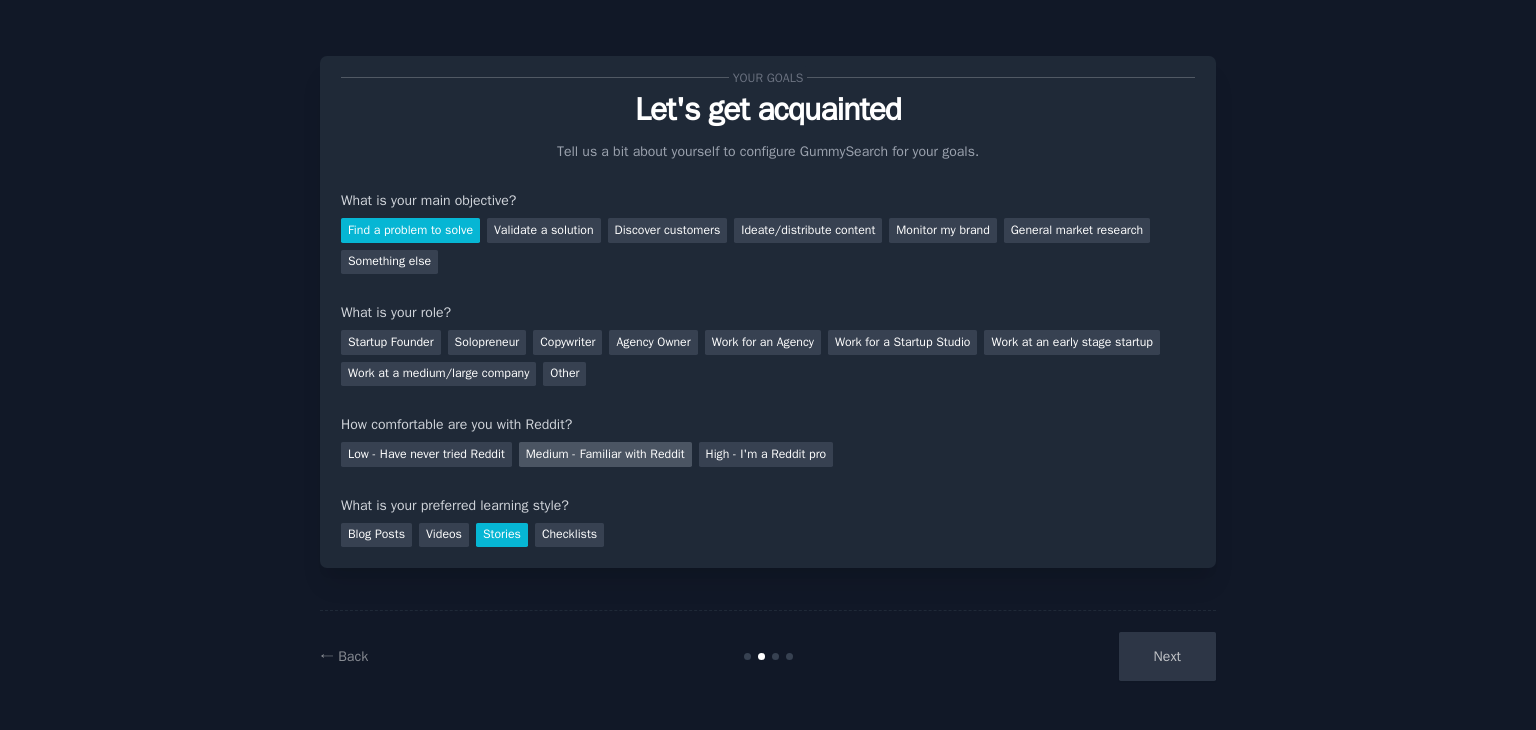 click on "Medium - Familiar with Reddit" at bounding box center [605, 454] 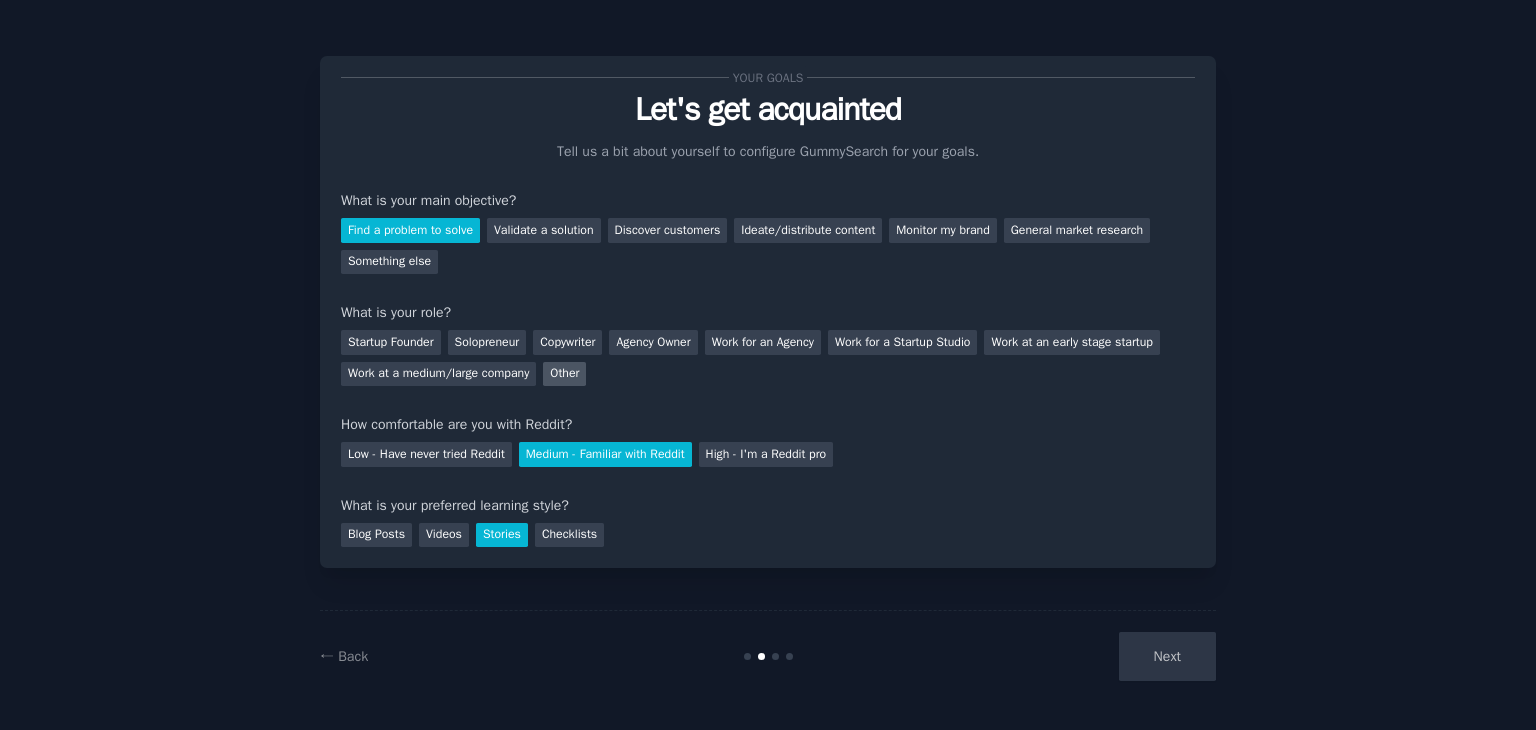click on "Other" at bounding box center [564, 374] 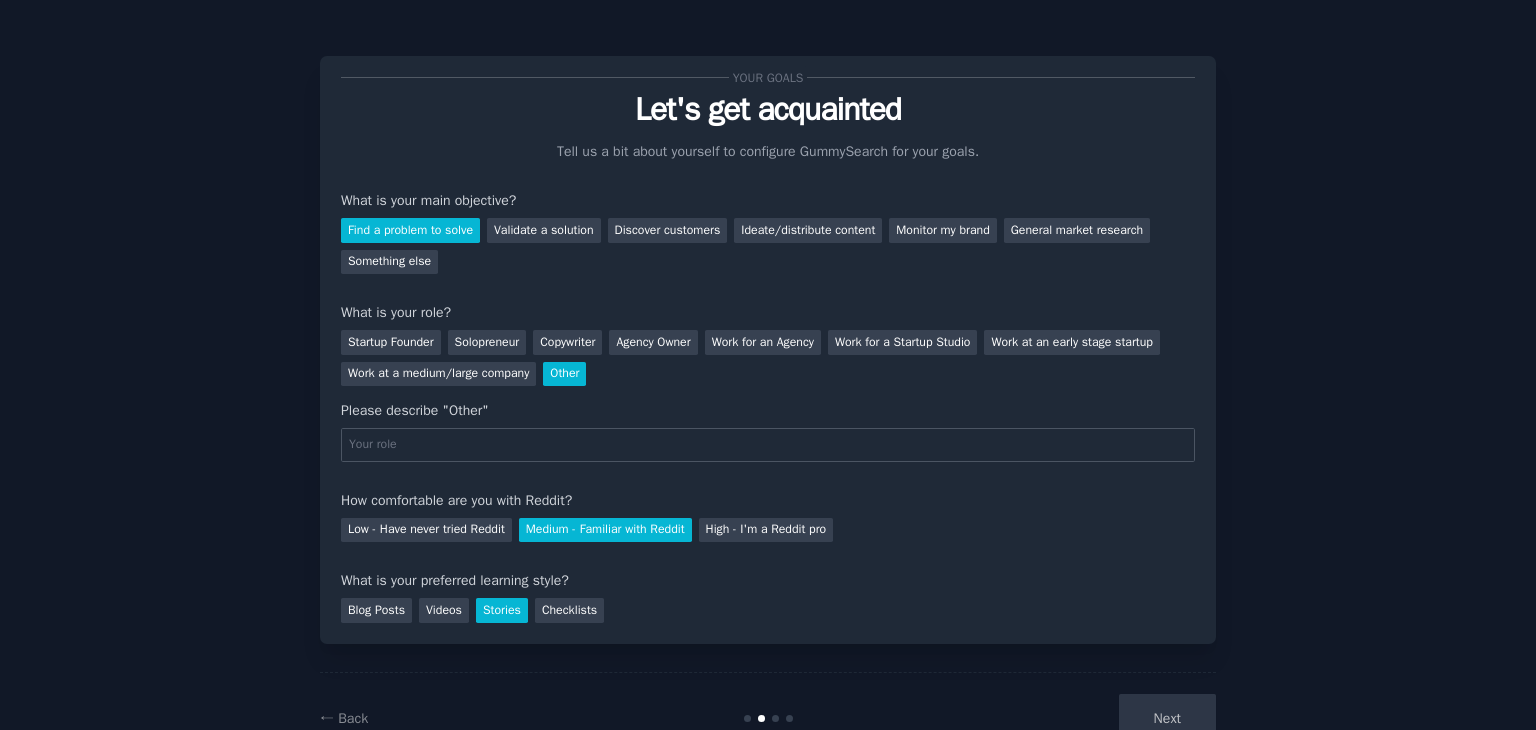 click at bounding box center (768, 445) 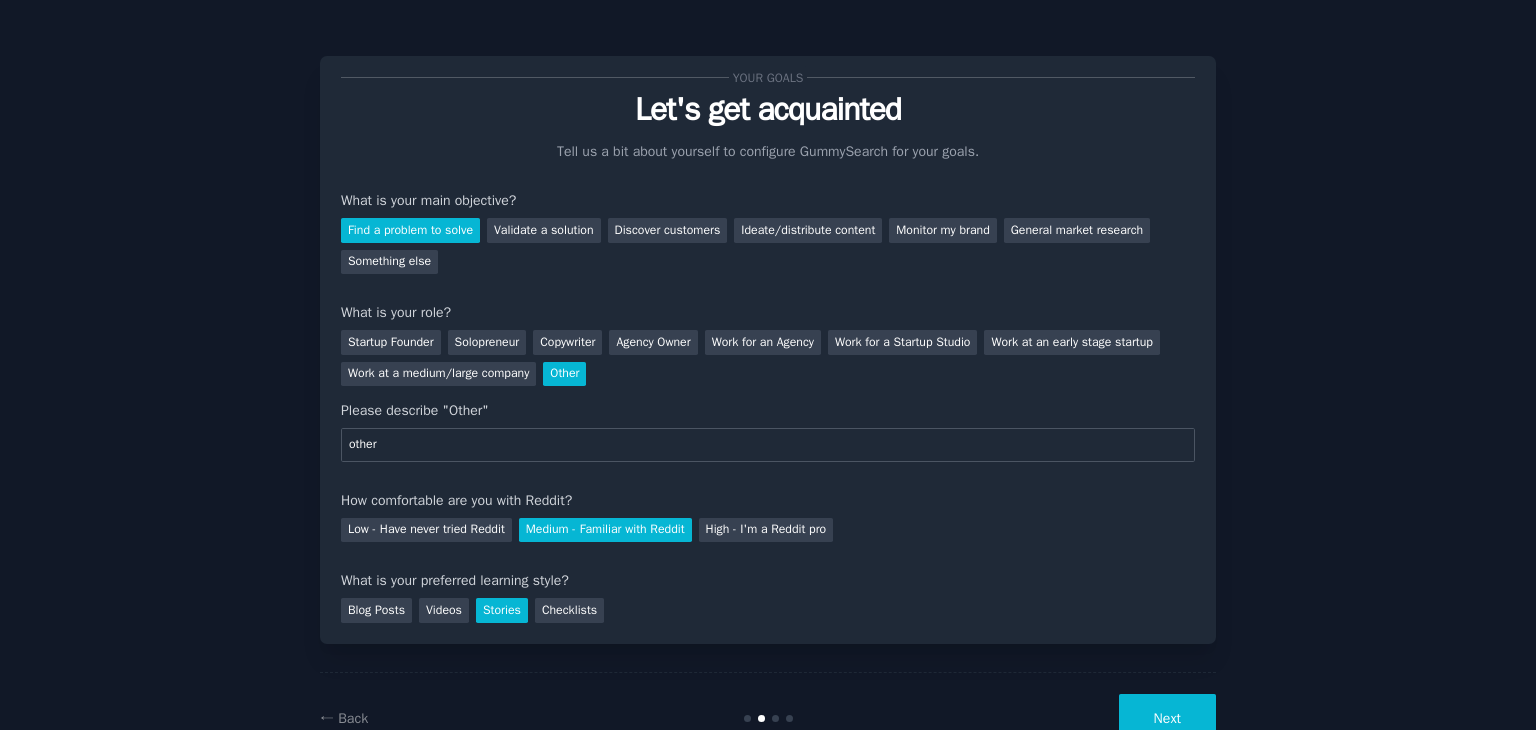type on "other" 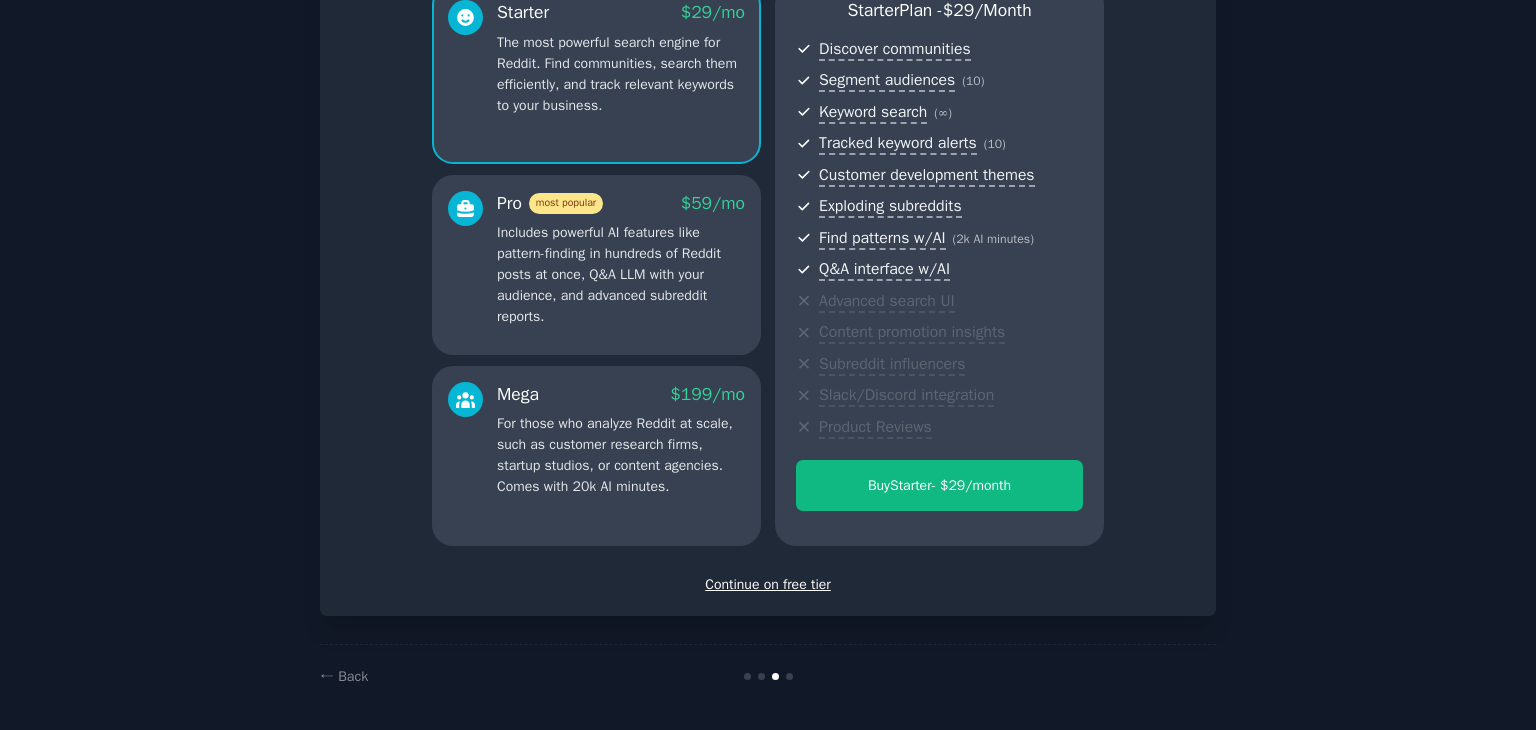 scroll, scrollTop: 200, scrollLeft: 0, axis: vertical 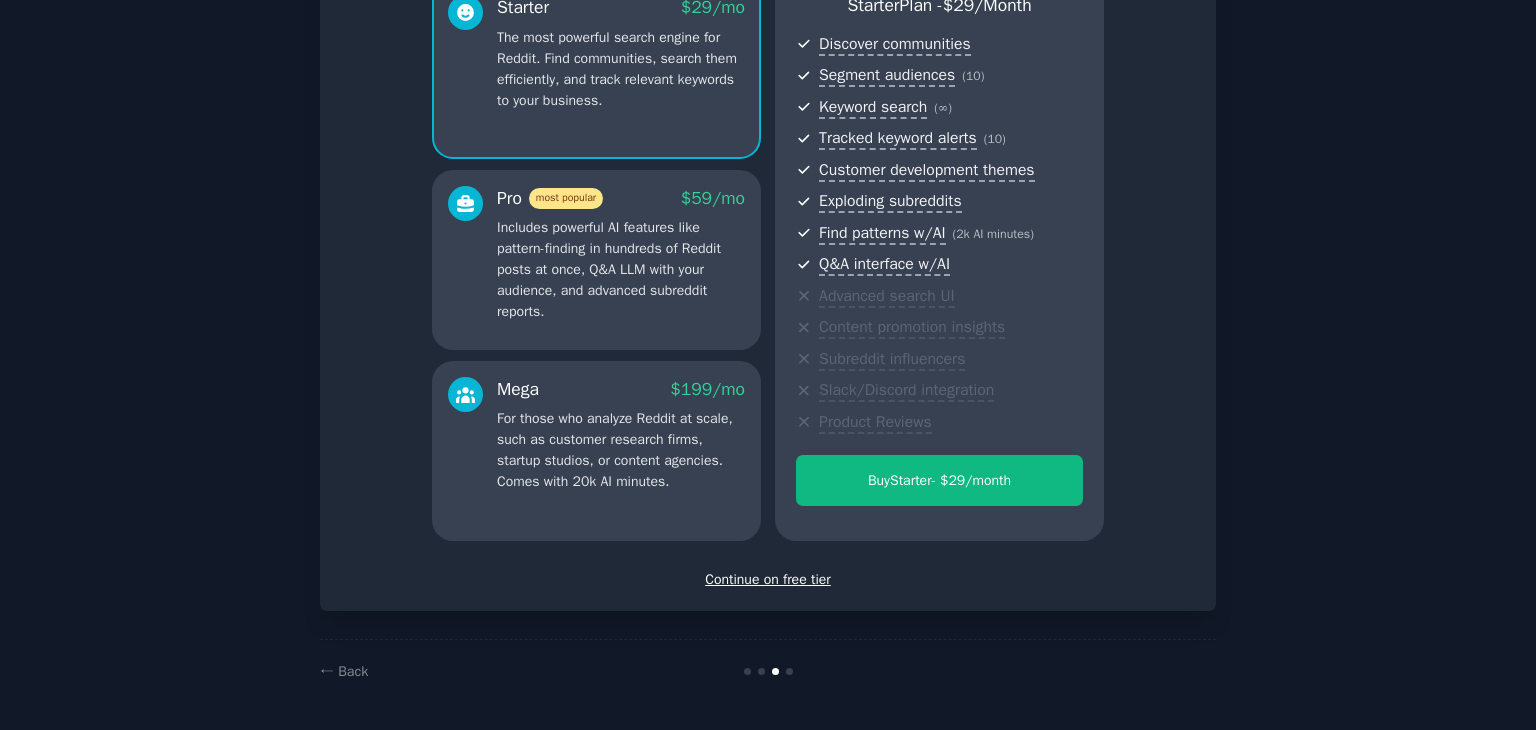click on "Continue on free tier" at bounding box center (768, 579) 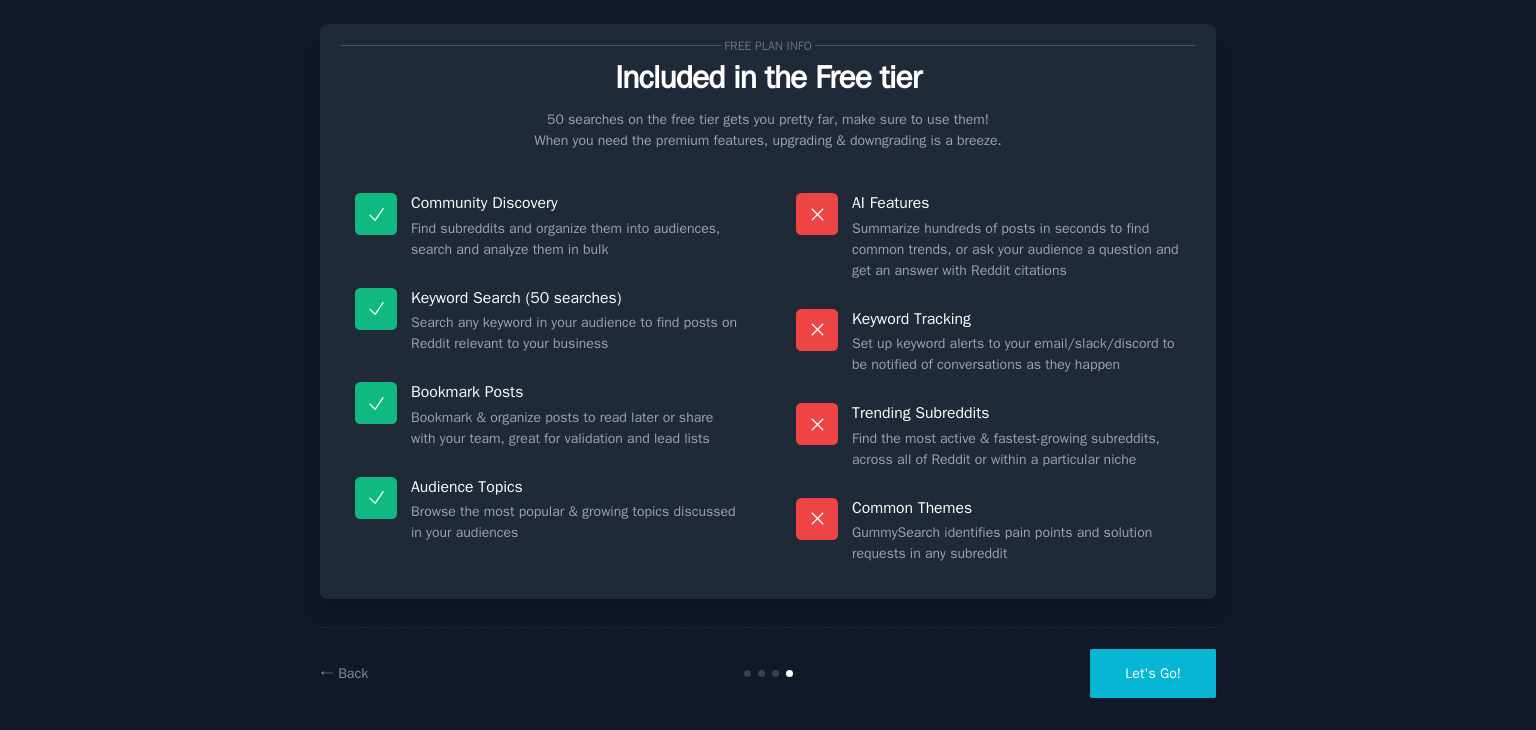 scroll, scrollTop: 48, scrollLeft: 0, axis: vertical 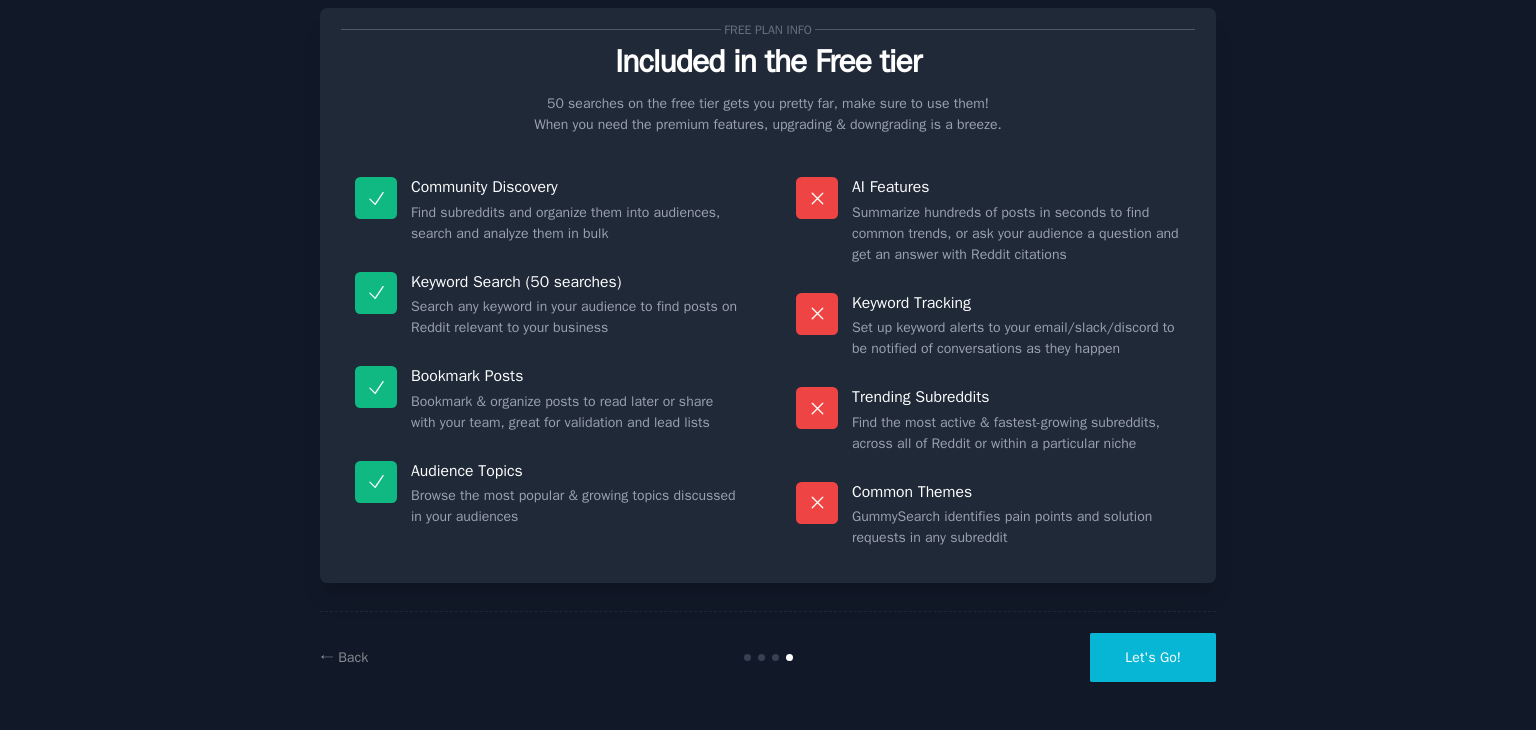 click on "Let's Go!" at bounding box center (1153, 657) 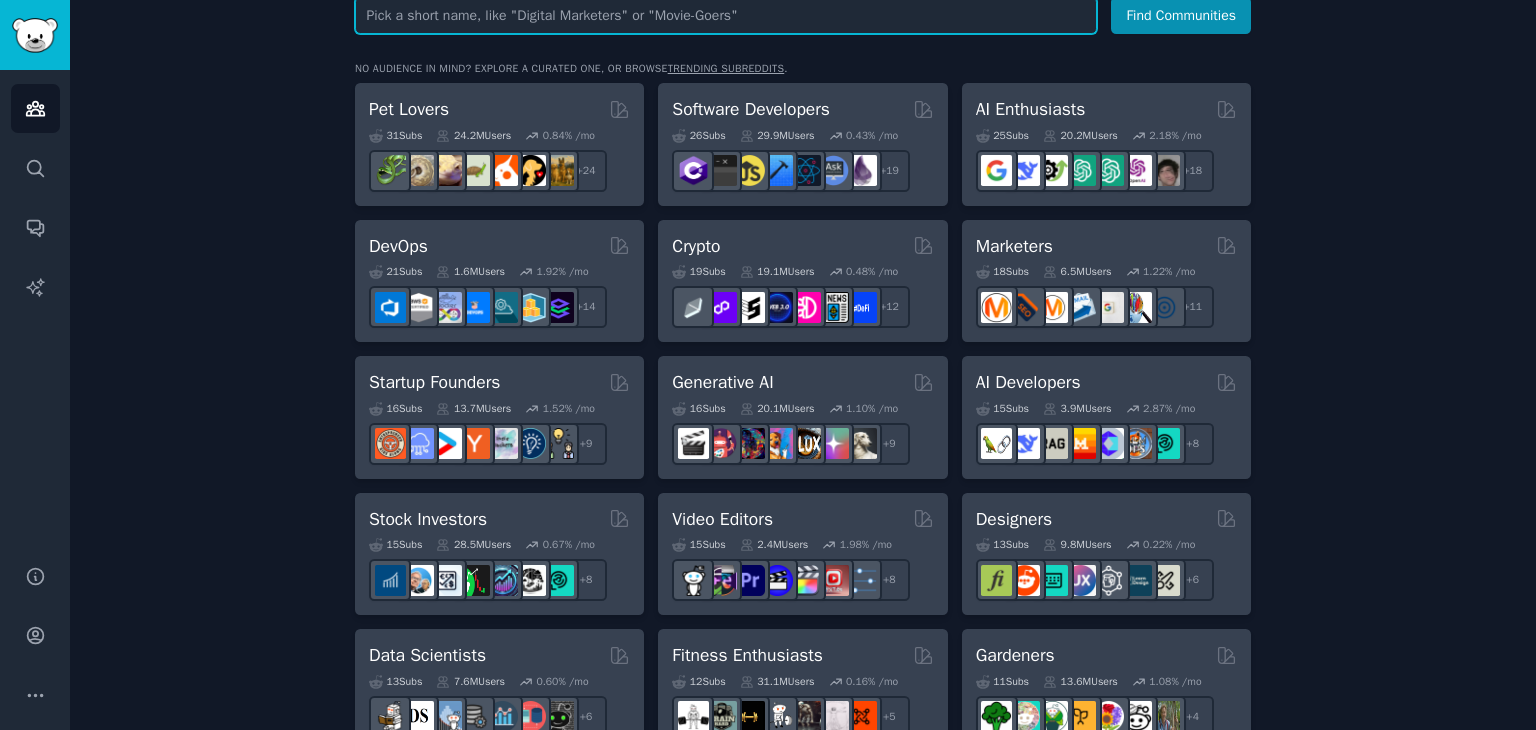 scroll, scrollTop: 200, scrollLeft: 0, axis: vertical 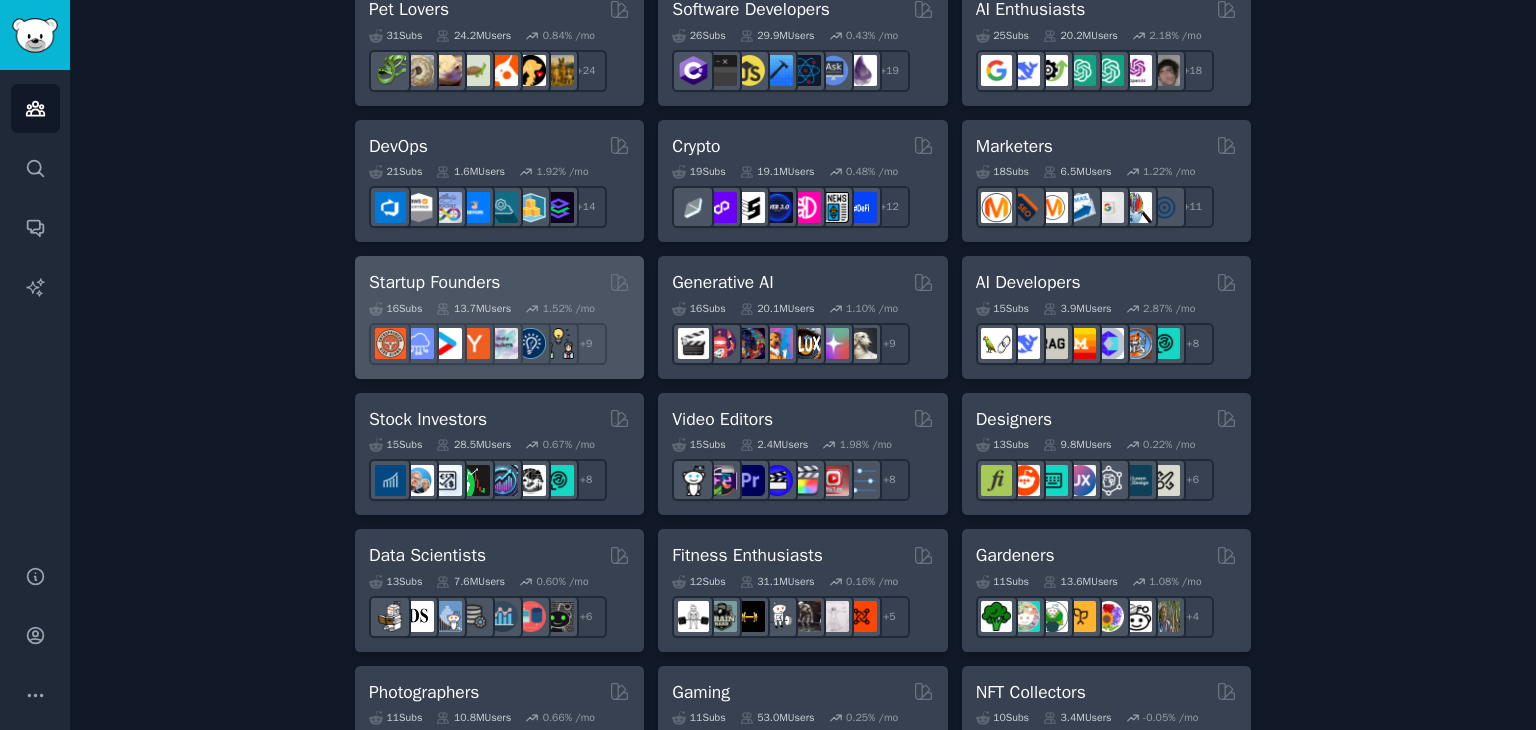 click on "Startup Founders" at bounding box center [434, 282] 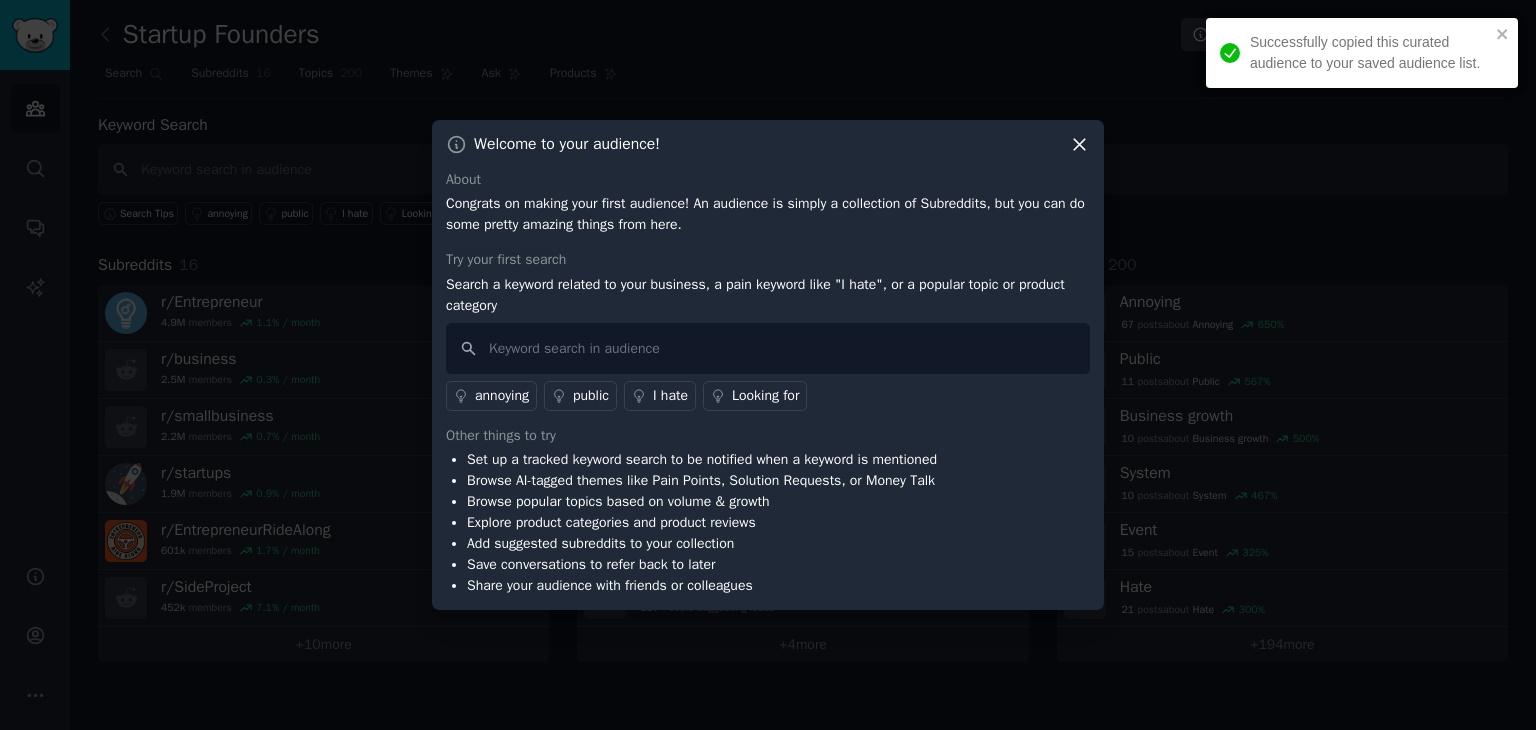 click 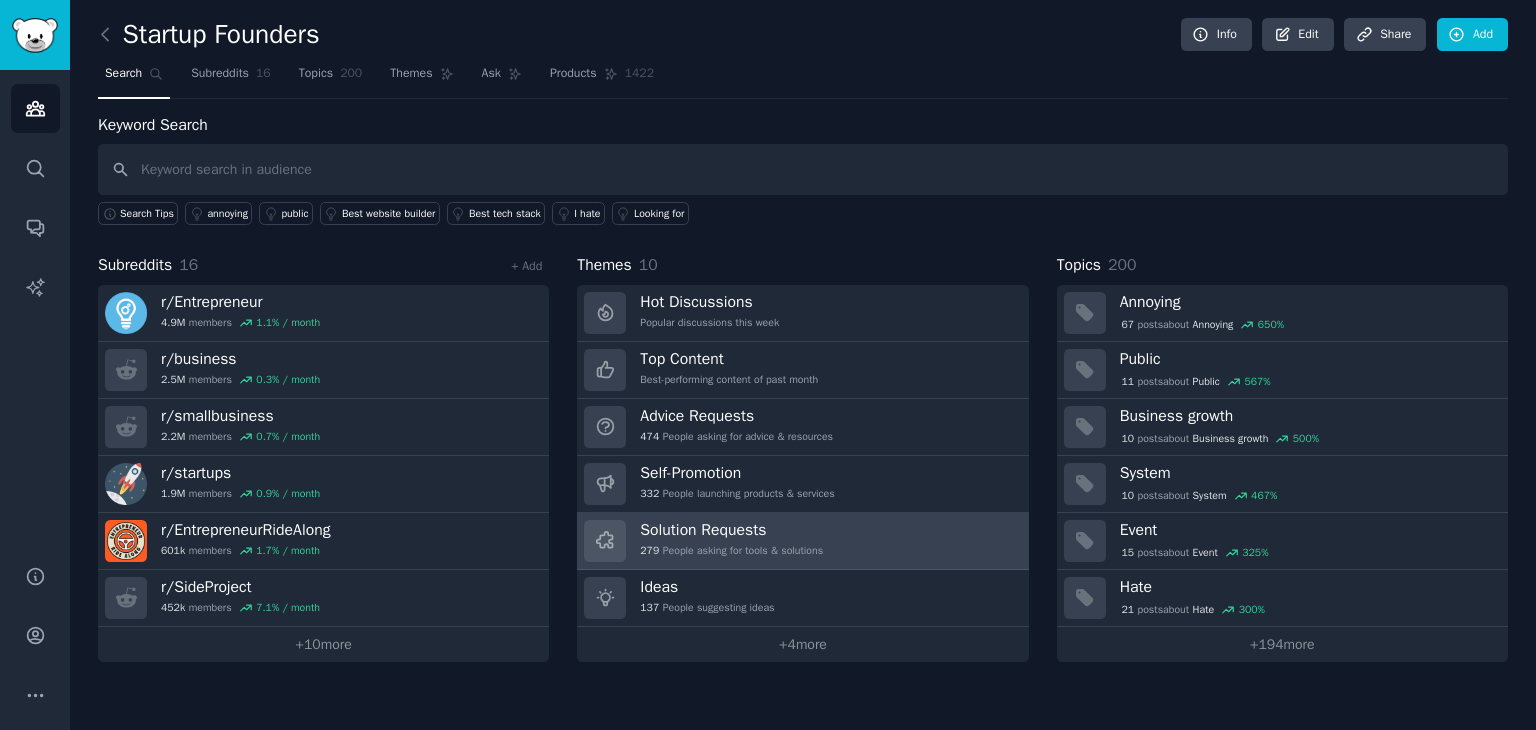 click on "Solution Requests 279 People asking for tools & solutions" at bounding box center (731, 541) 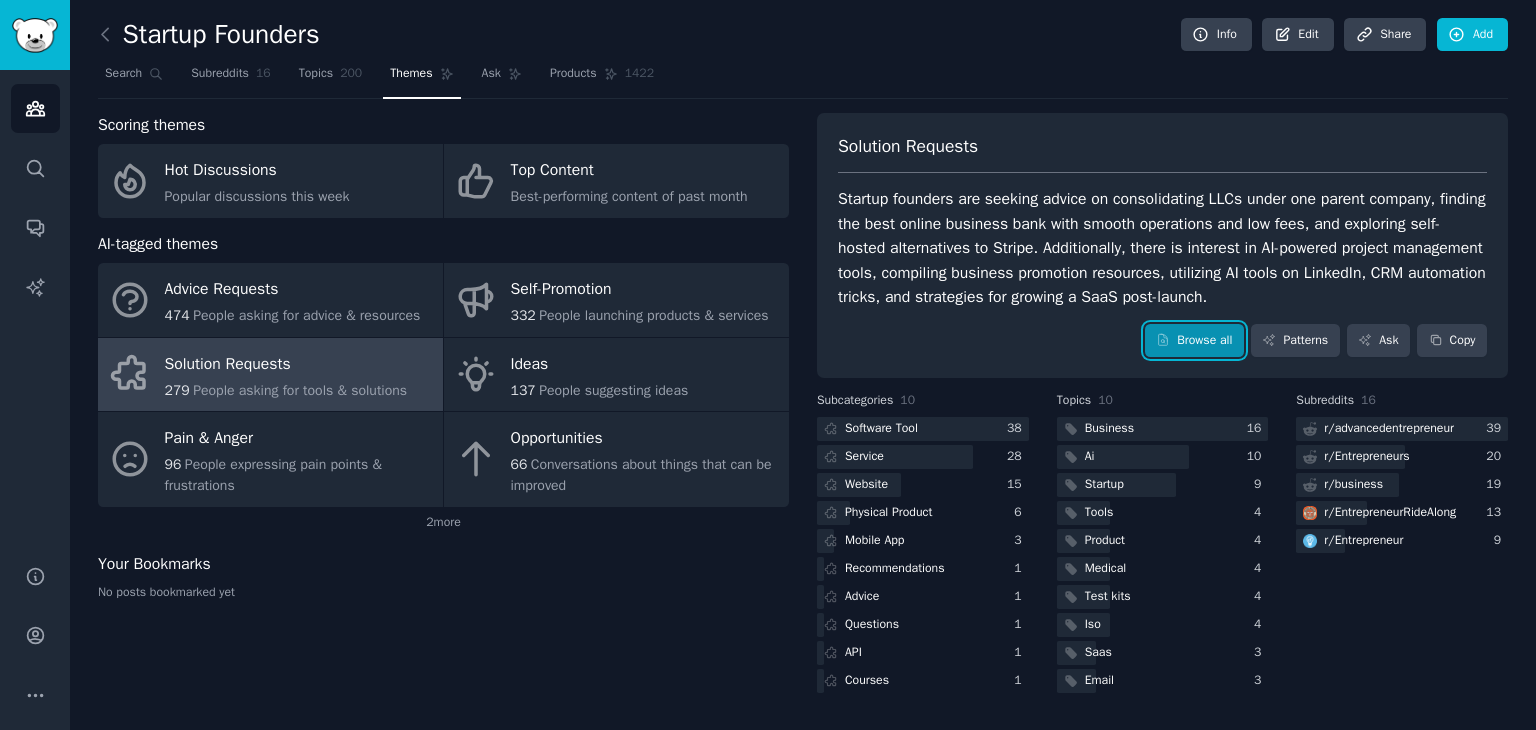 click on "Browse all" at bounding box center (1194, 341) 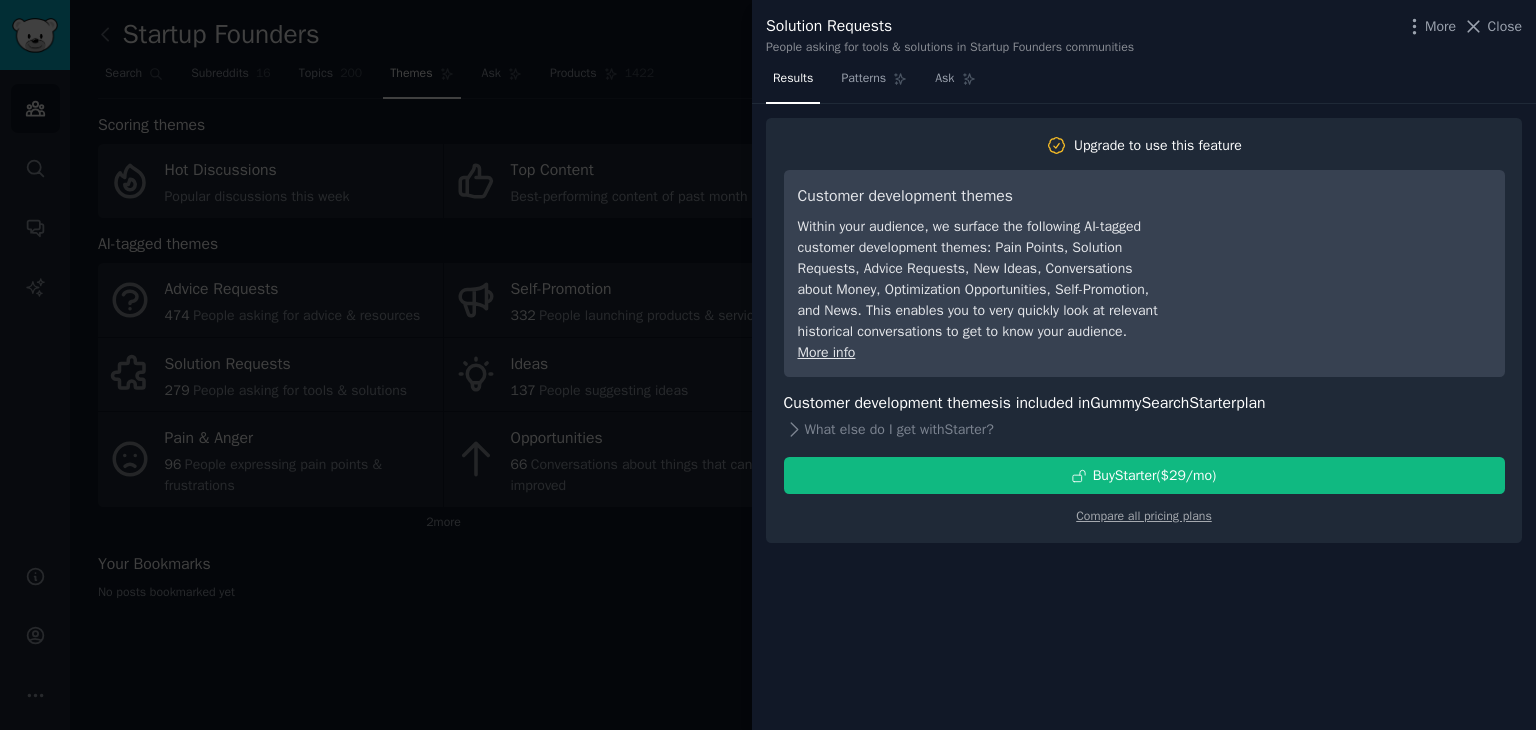 click at bounding box center (768, 365) 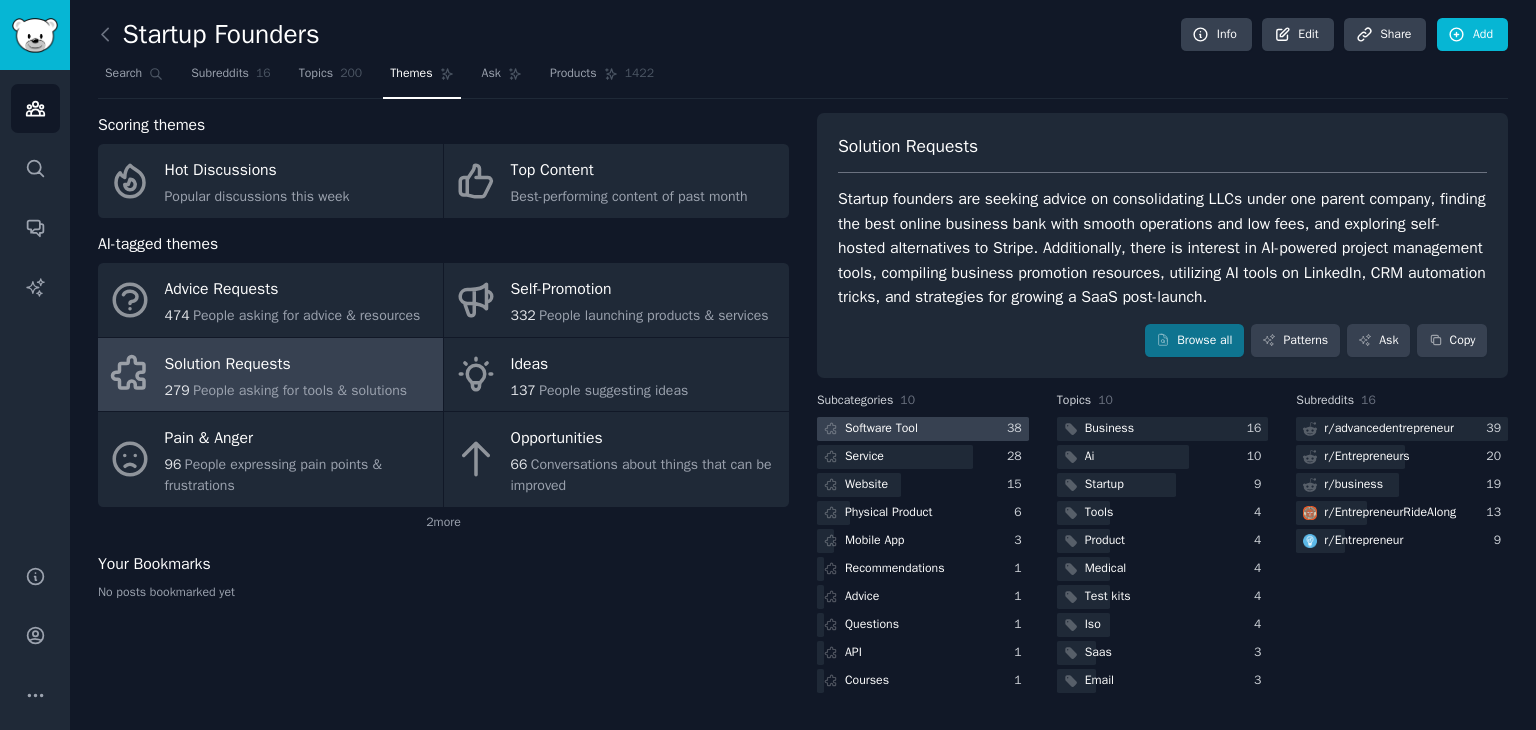 click at bounding box center [923, 429] 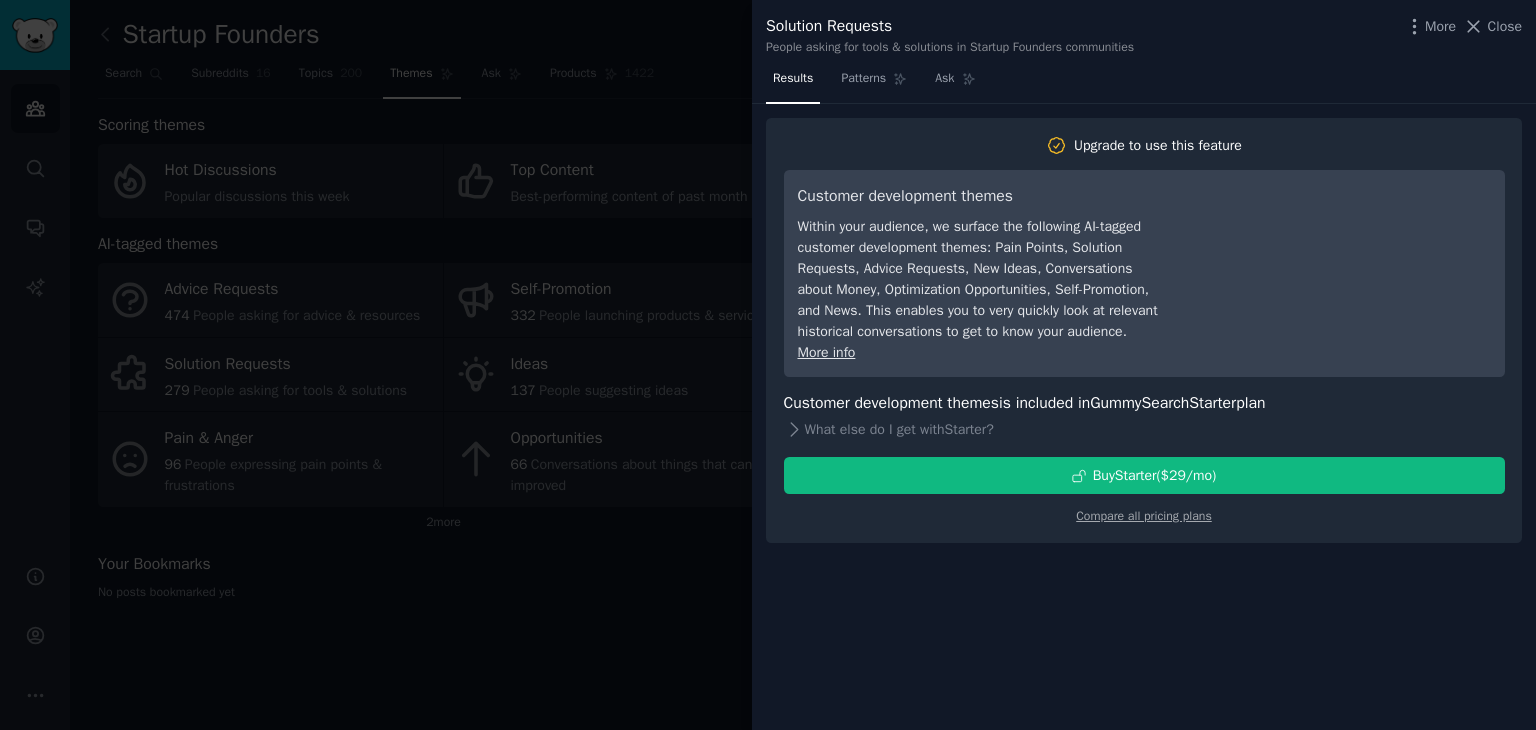 click at bounding box center (768, 365) 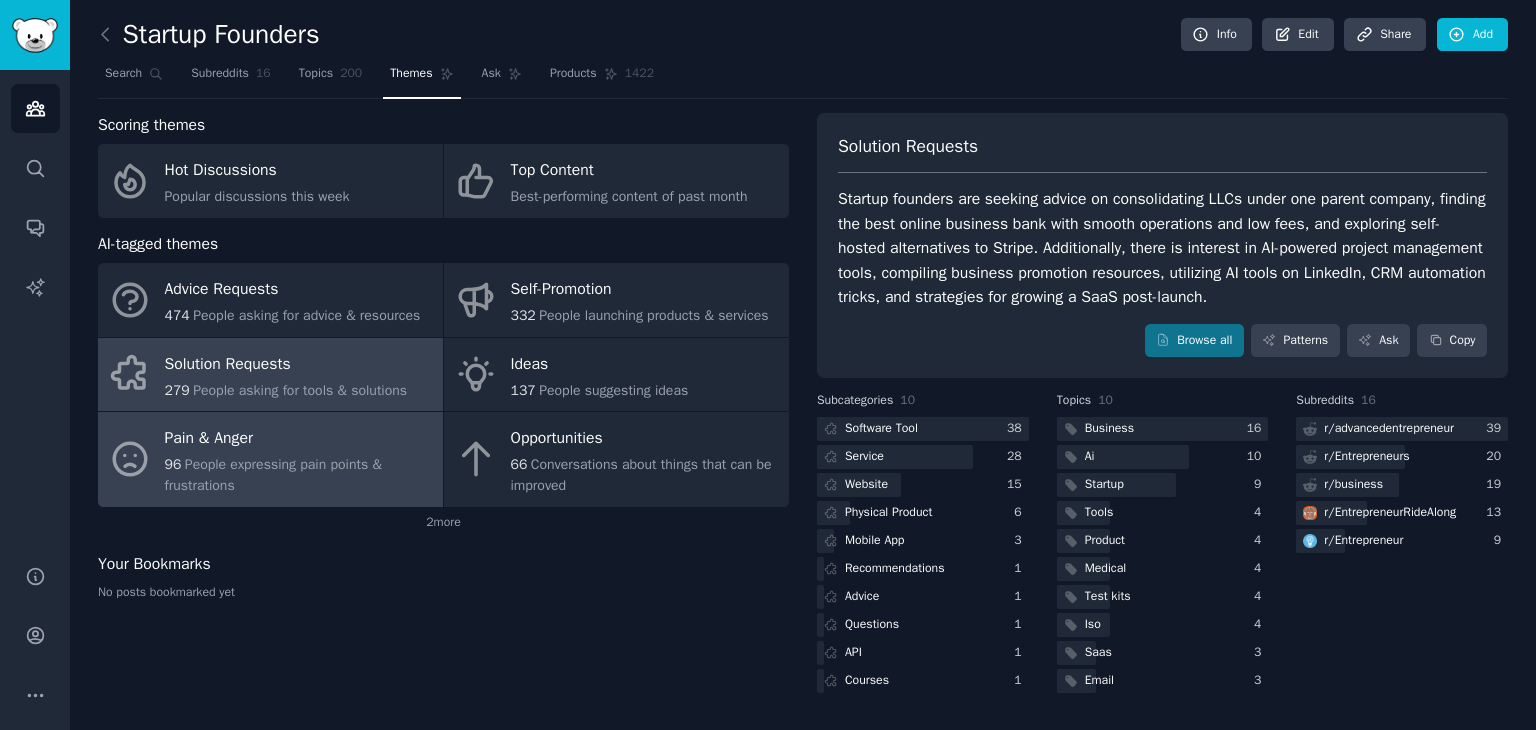 click on "People expressing pain points & frustrations" at bounding box center [273, 475] 